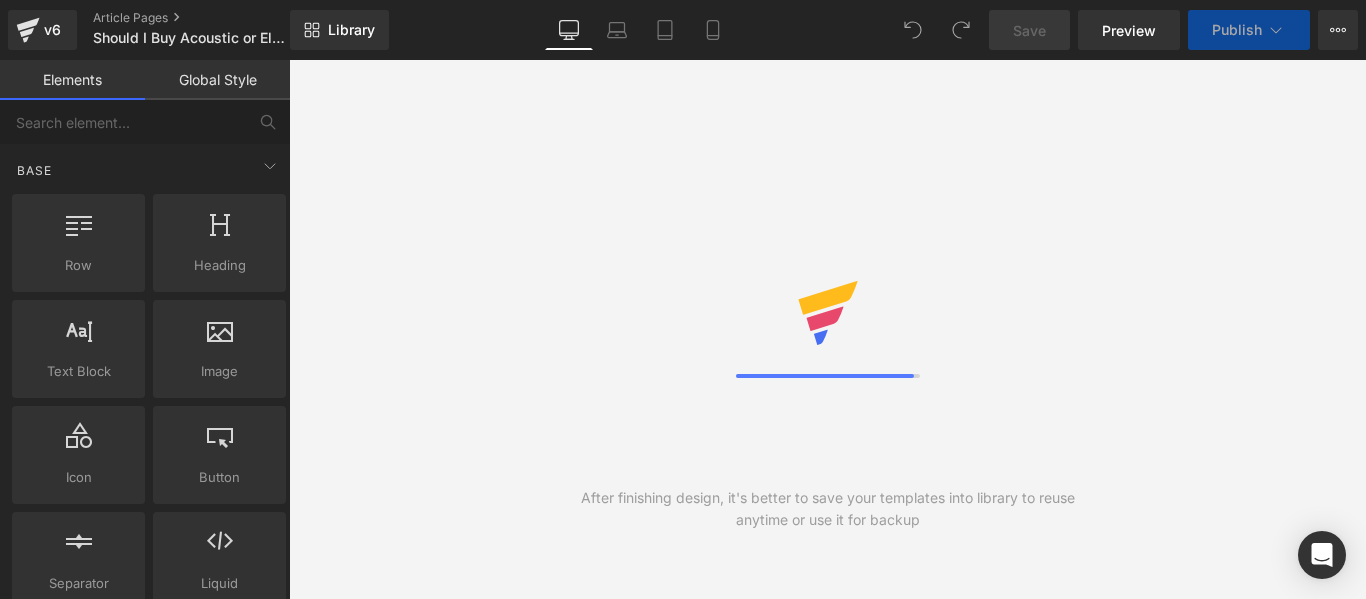 scroll, scrollTop: 0, scrollLeft: 0, axis: both 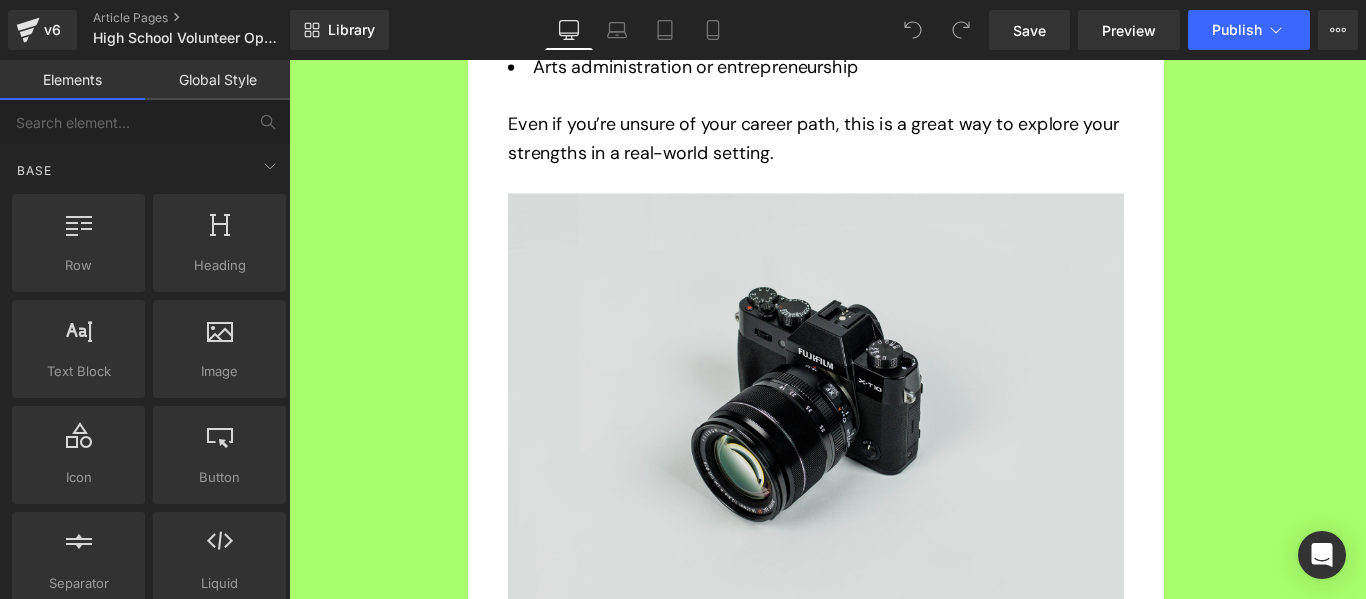click at bounding box center (881, 439) 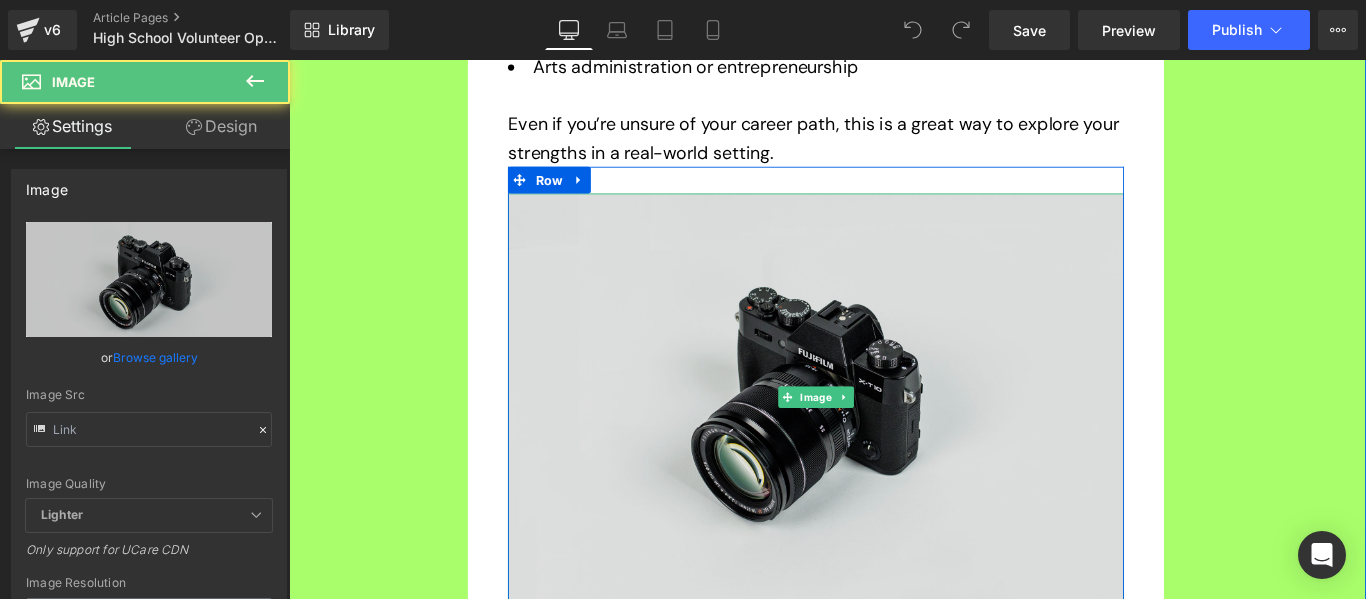 type on "//d1um8515vdn9kb.cloudfront.net/images/parallax.jpg" 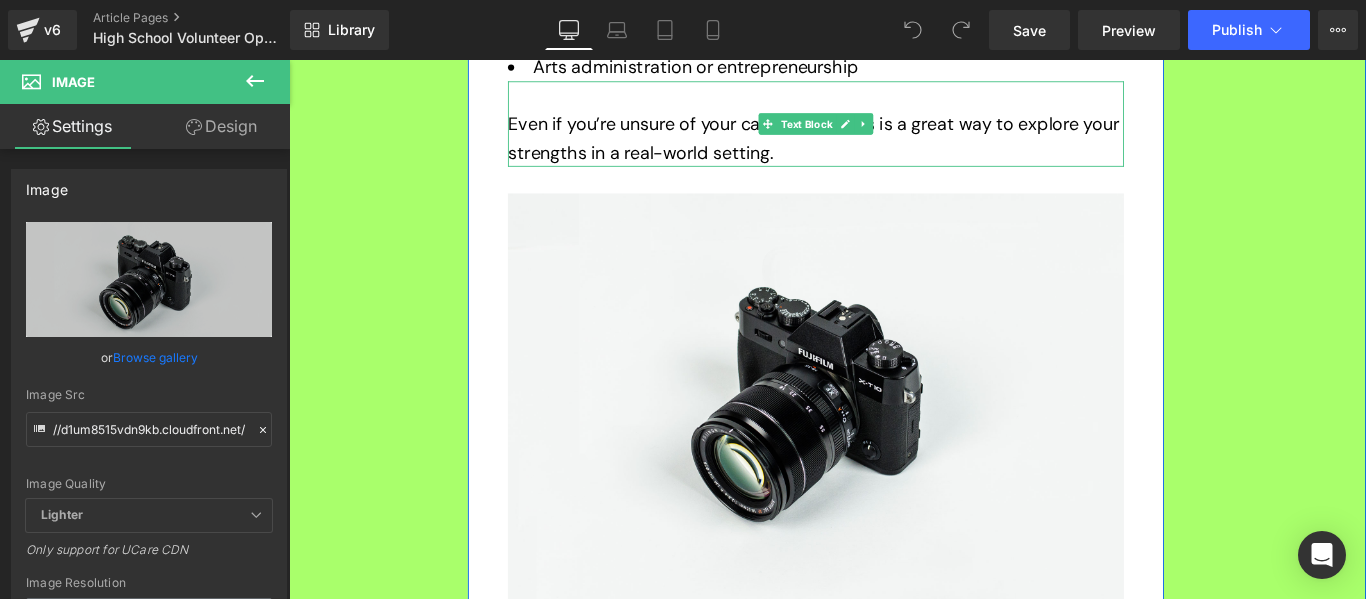 click on "Even if you’re unsure of your career path, this is a great way to explore your strengths in a real-world setting." at bounding box center [881, 148] 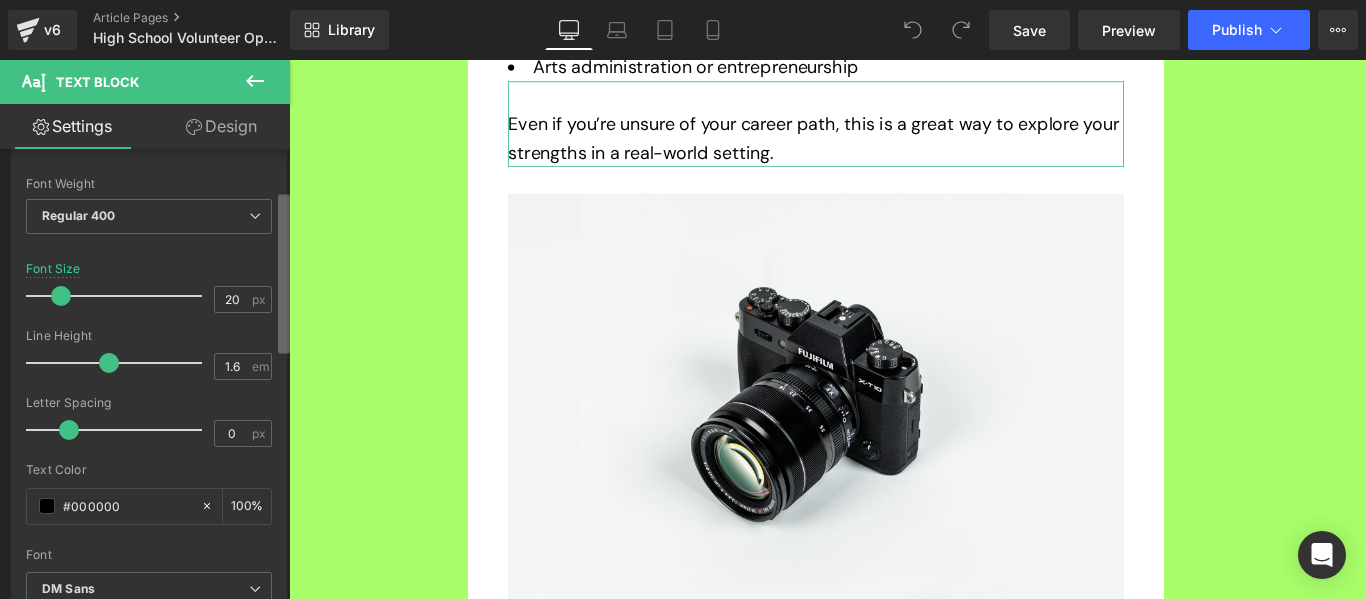 click at bounding box center [284, 274] 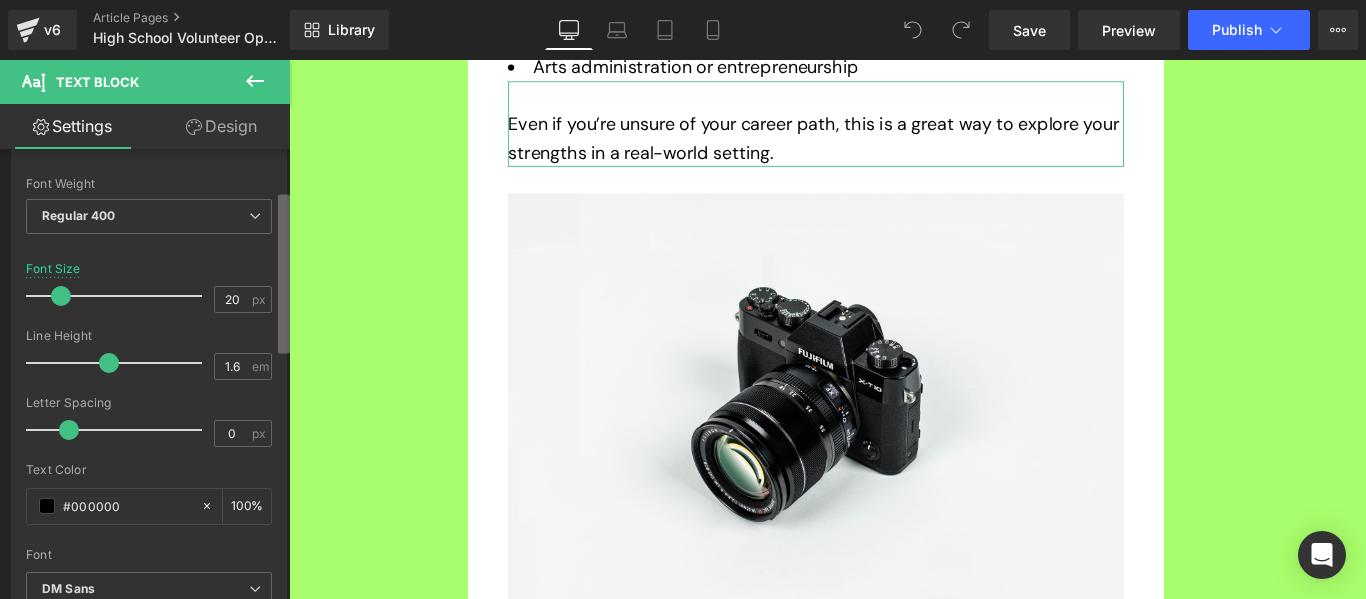 scroll, scrollTop: 139, scrollLeft: 0, axis: vertical 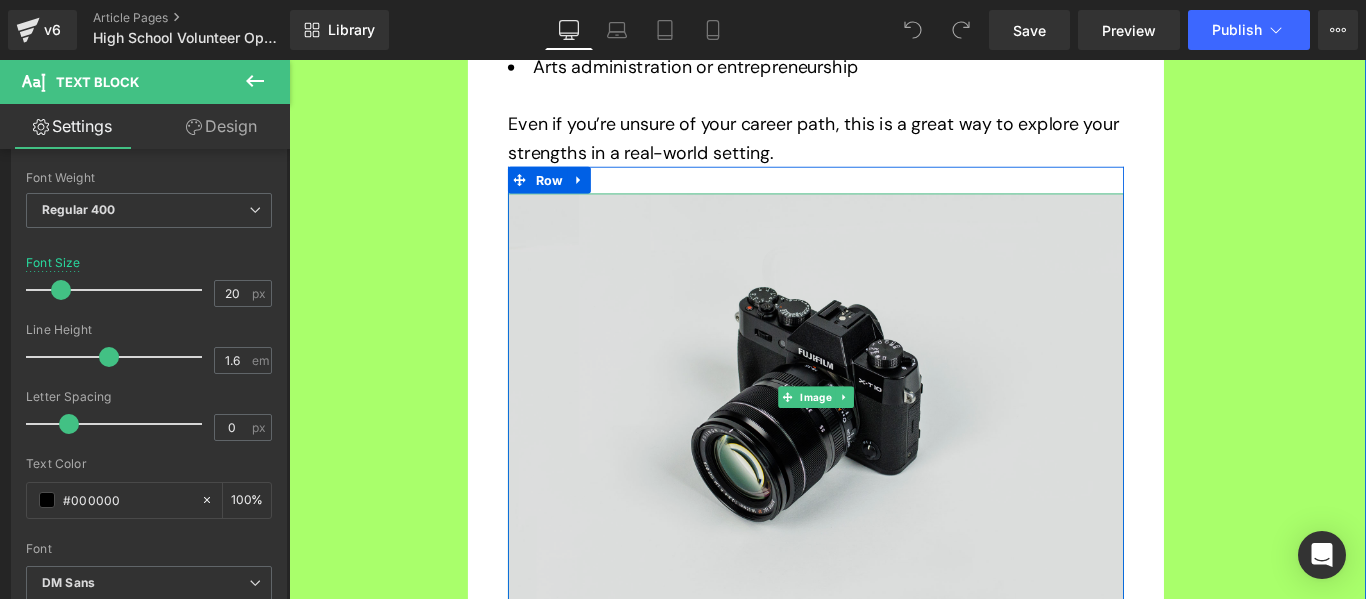 click at bounding box center (881, 439) 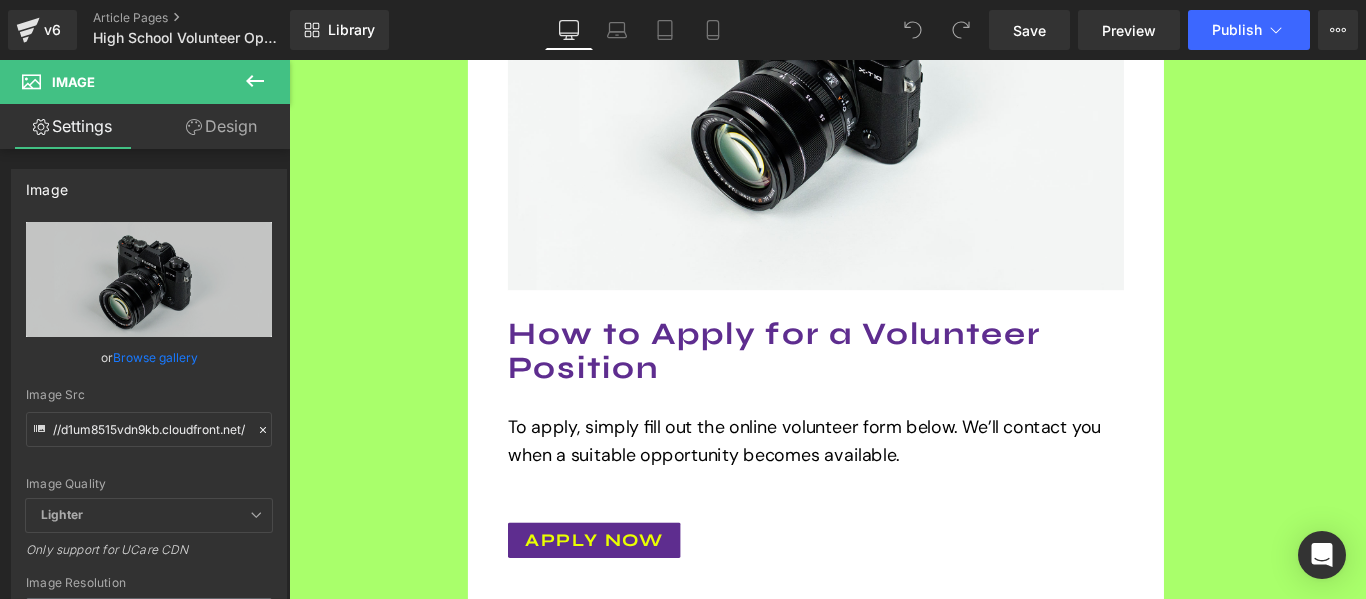 scroll, scrollTop: 2845, scrollLeft: 0, axis: vertical 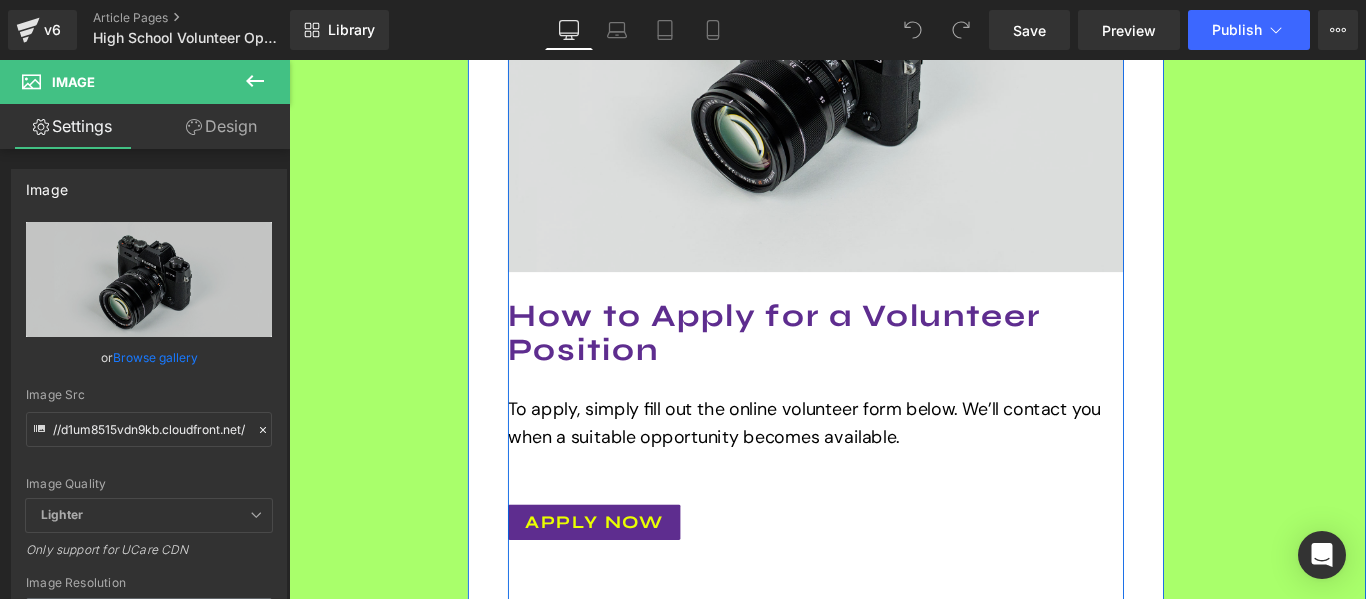 click at bounding box center (881, 69) 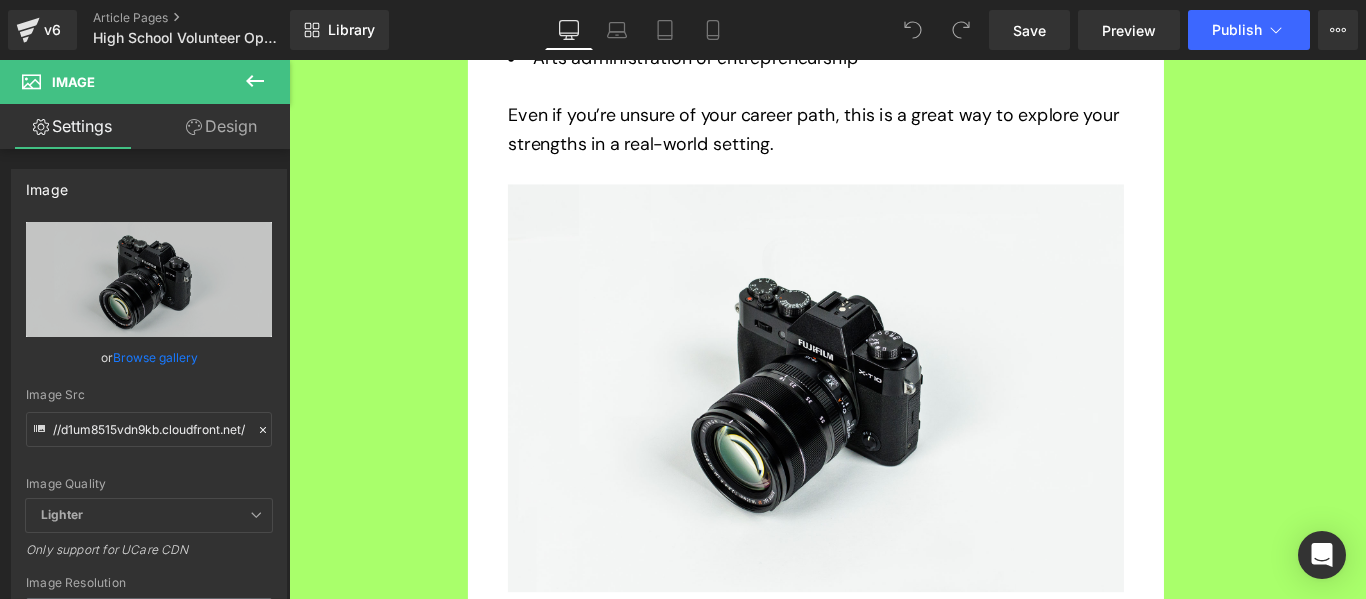 scroll, scrollTop: 2311, scrollLeft: 0, axis: vertical 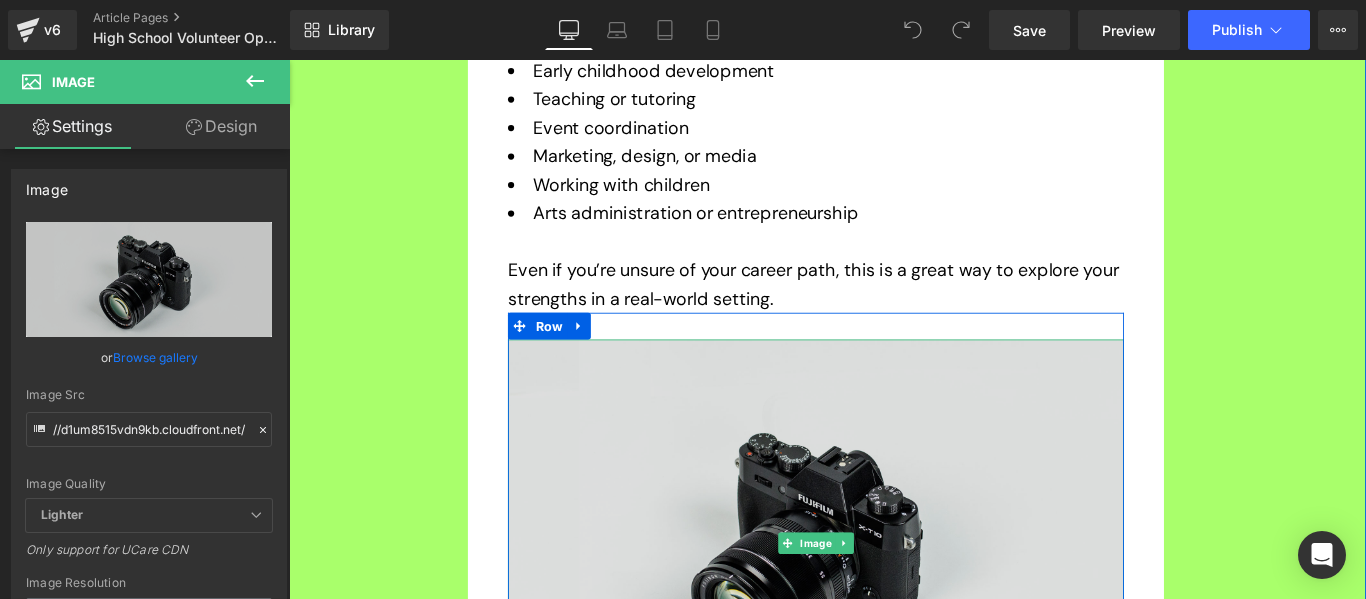 click at bounding box center [881, 603] 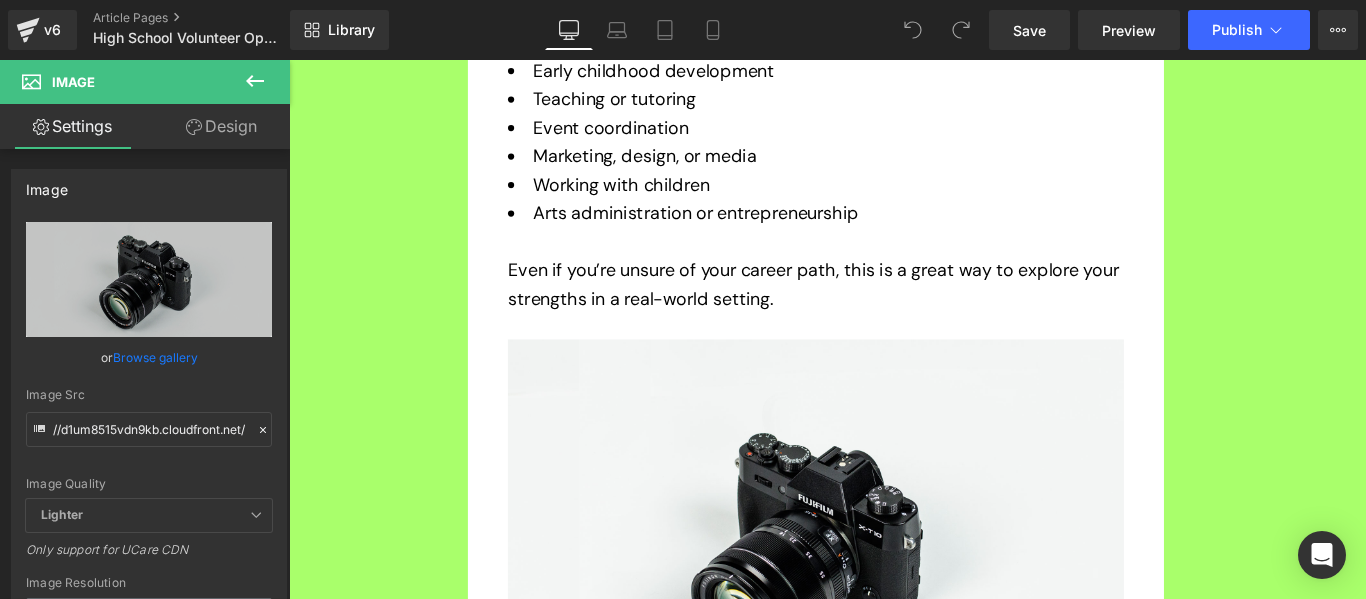 click at bounding box center (255, 82) 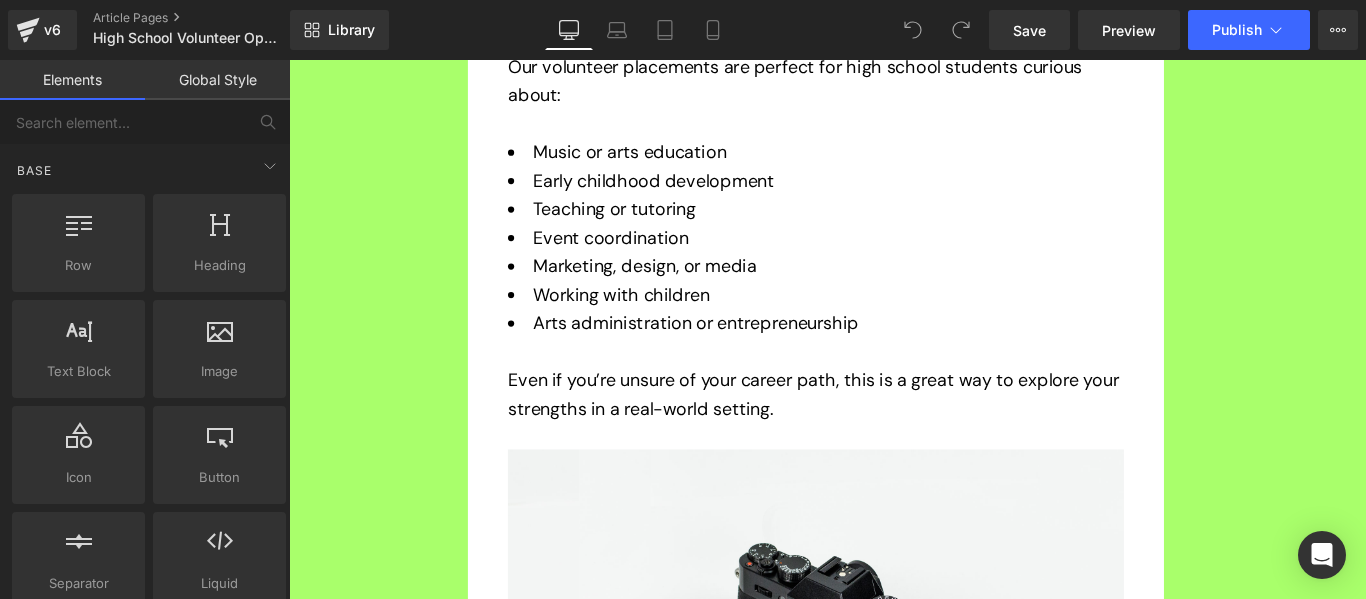 scroll, scrollTop: 2136, scrollLeft: 0, axis: vertical 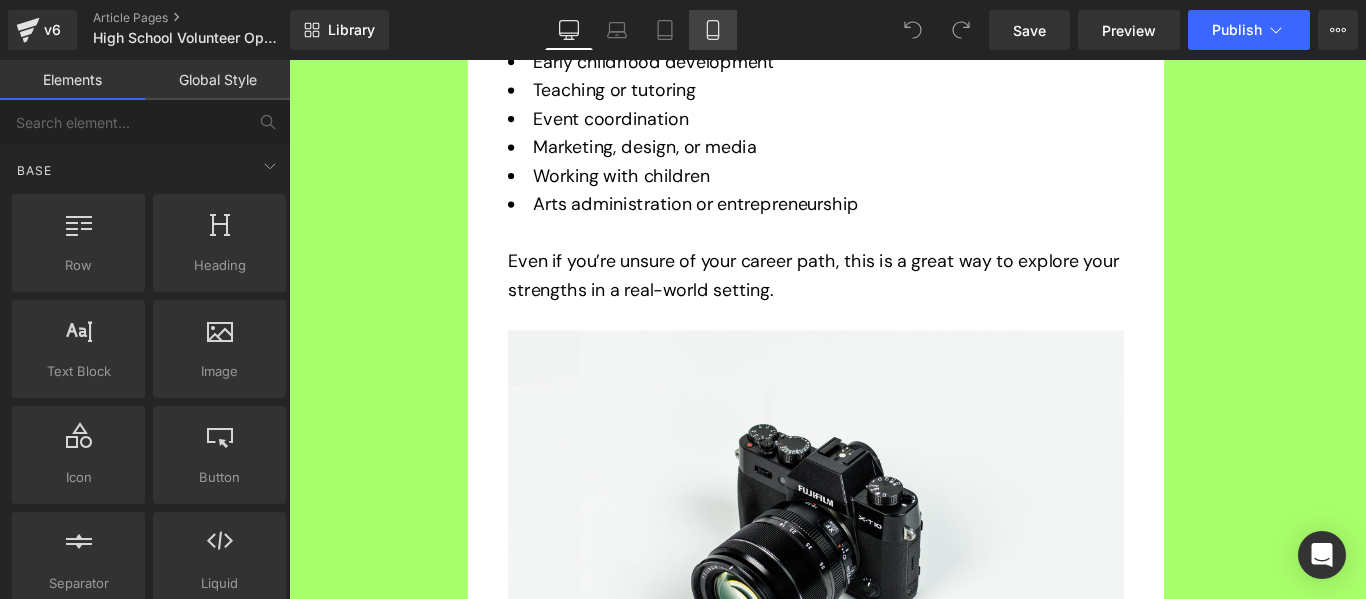 click 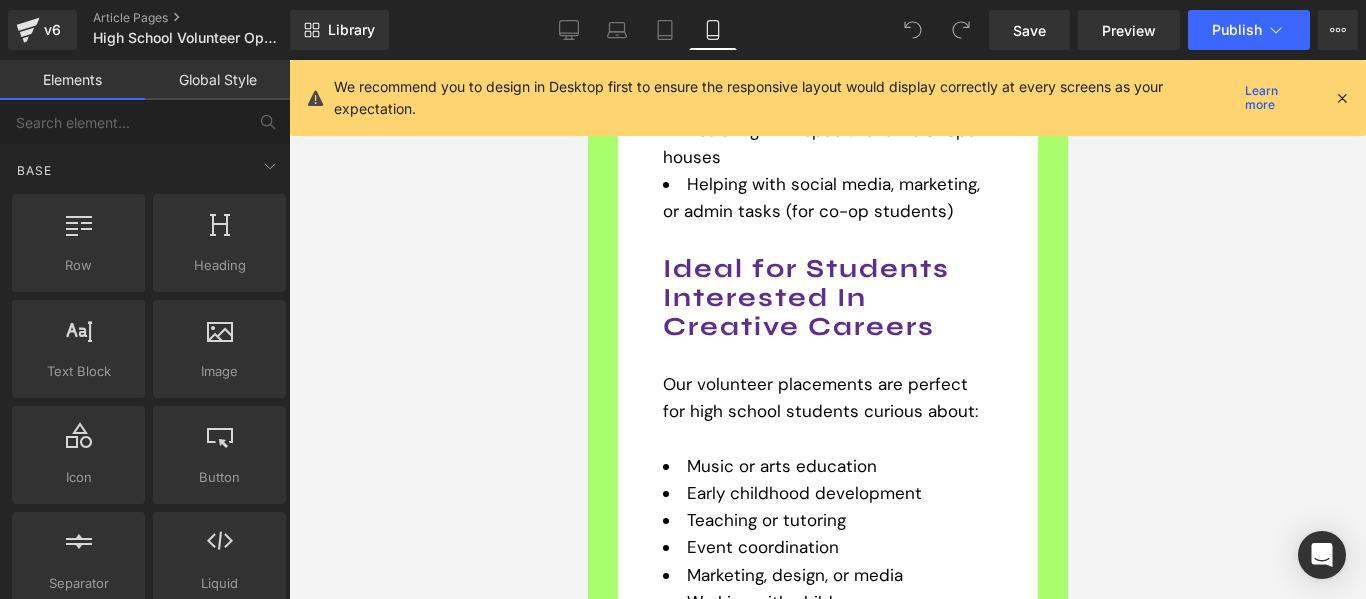 scroll, scrollTop: 3759, scrollLeft: 0, axis: vertical 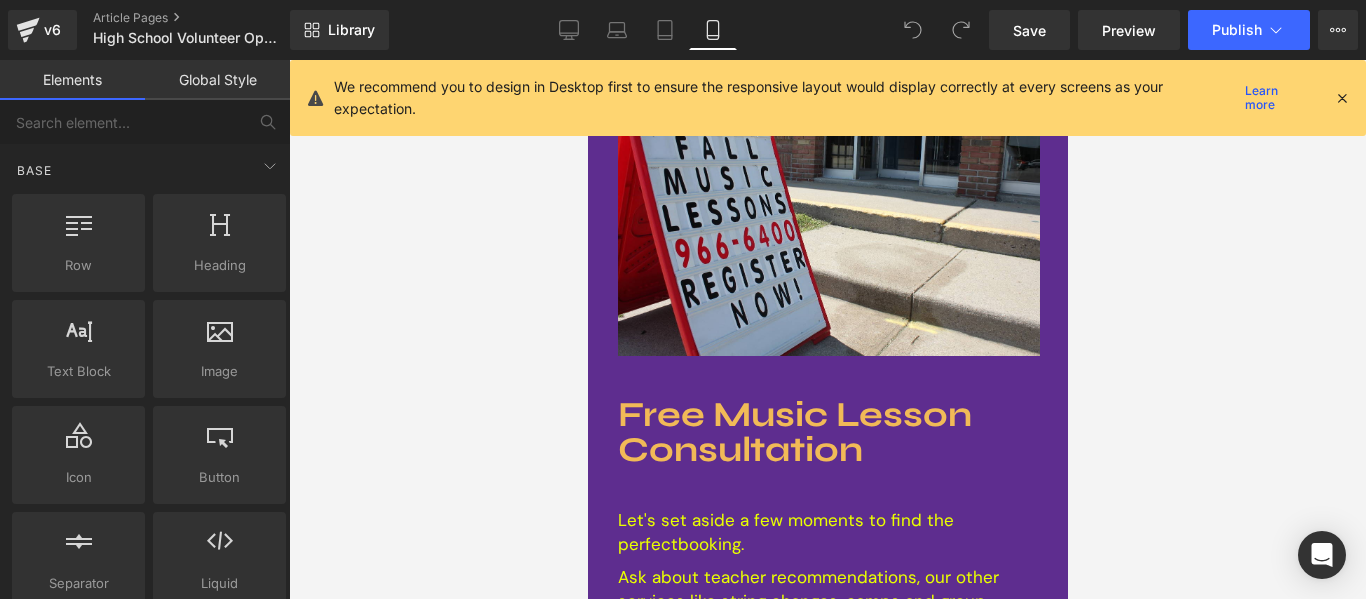 click at bounding box center (827, 329) 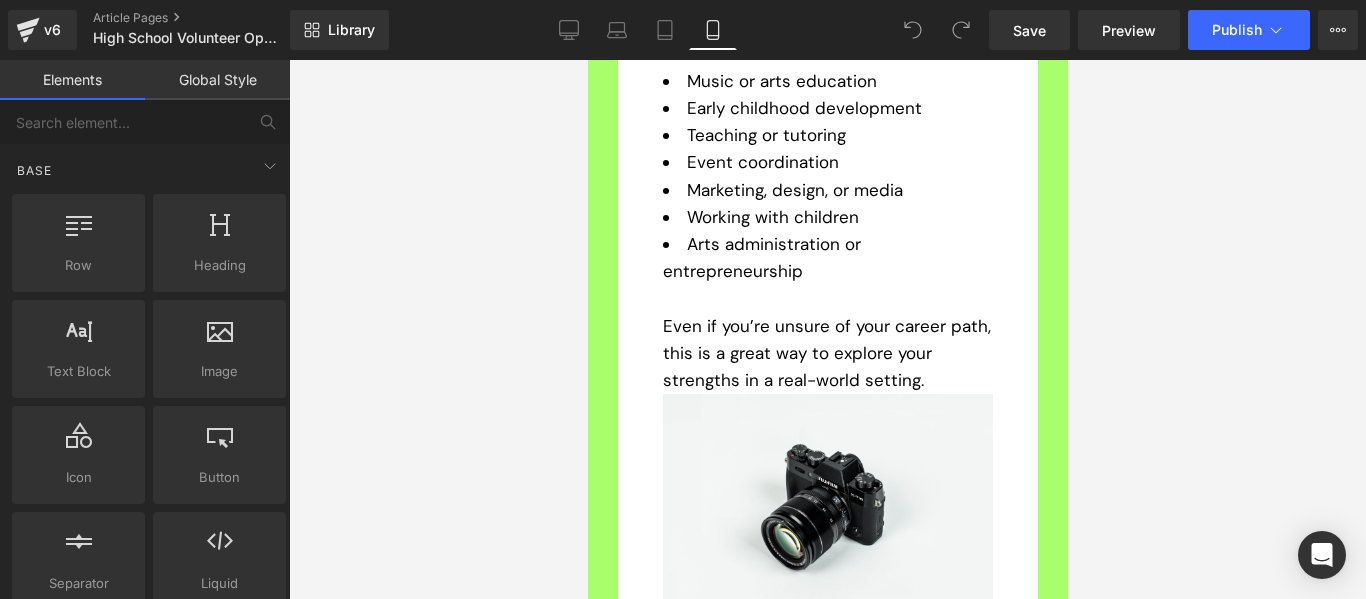 scroll, scrollTop: 2681, scrollLeft: 0, axis: vertical 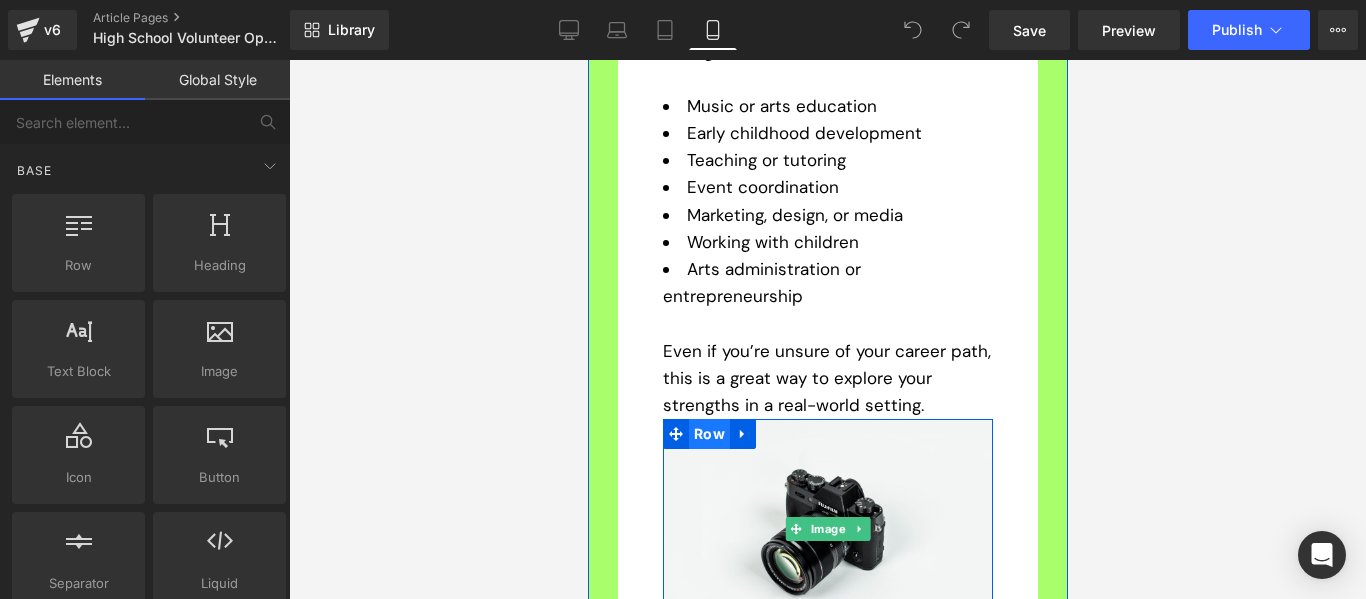click at bounding box center [827, 528] 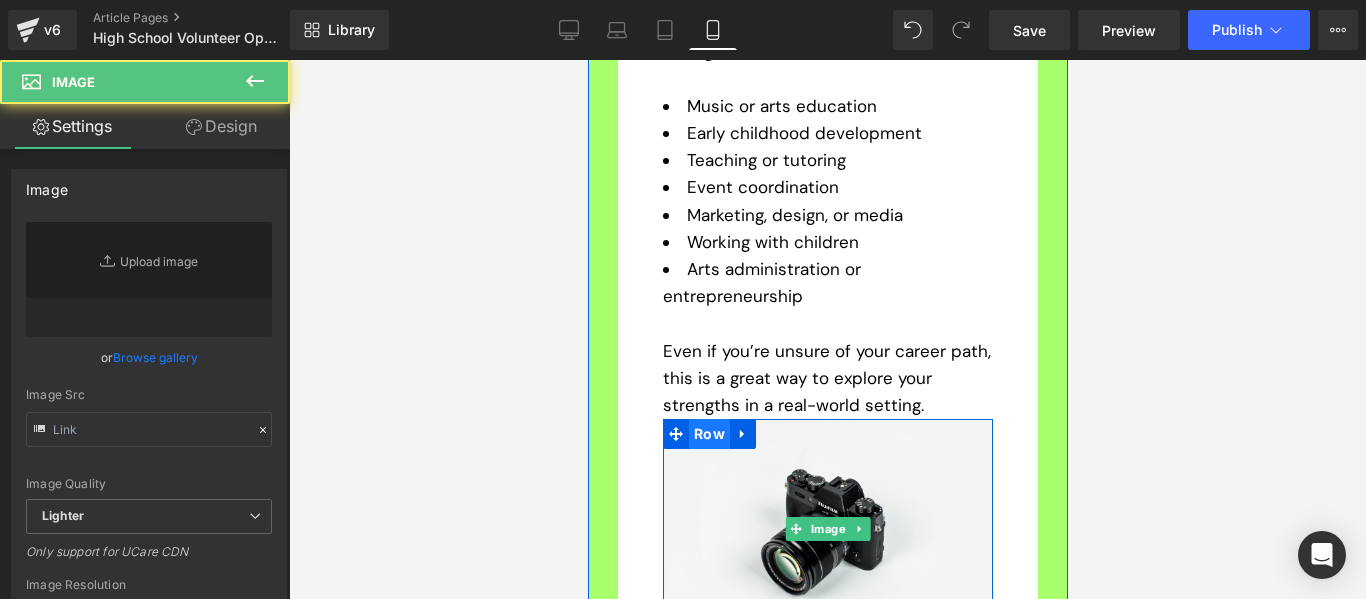 click on "Row" at bounding box center [708, 434] 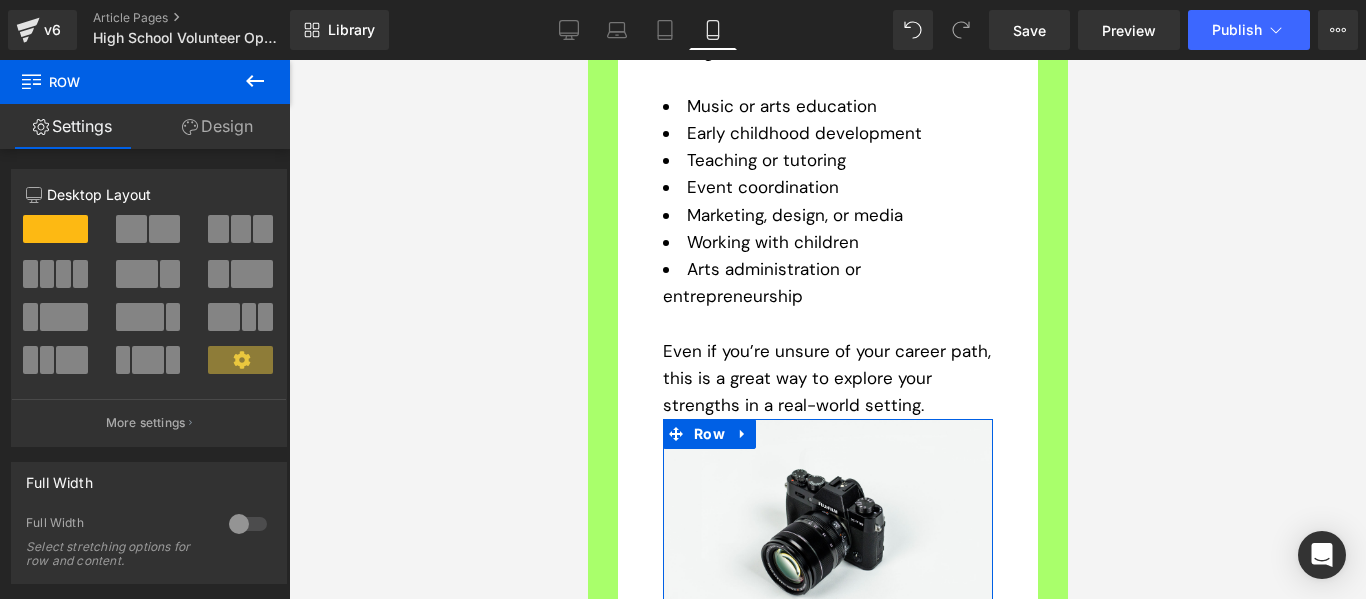 click on "Design" at bounding box center [217, 126] 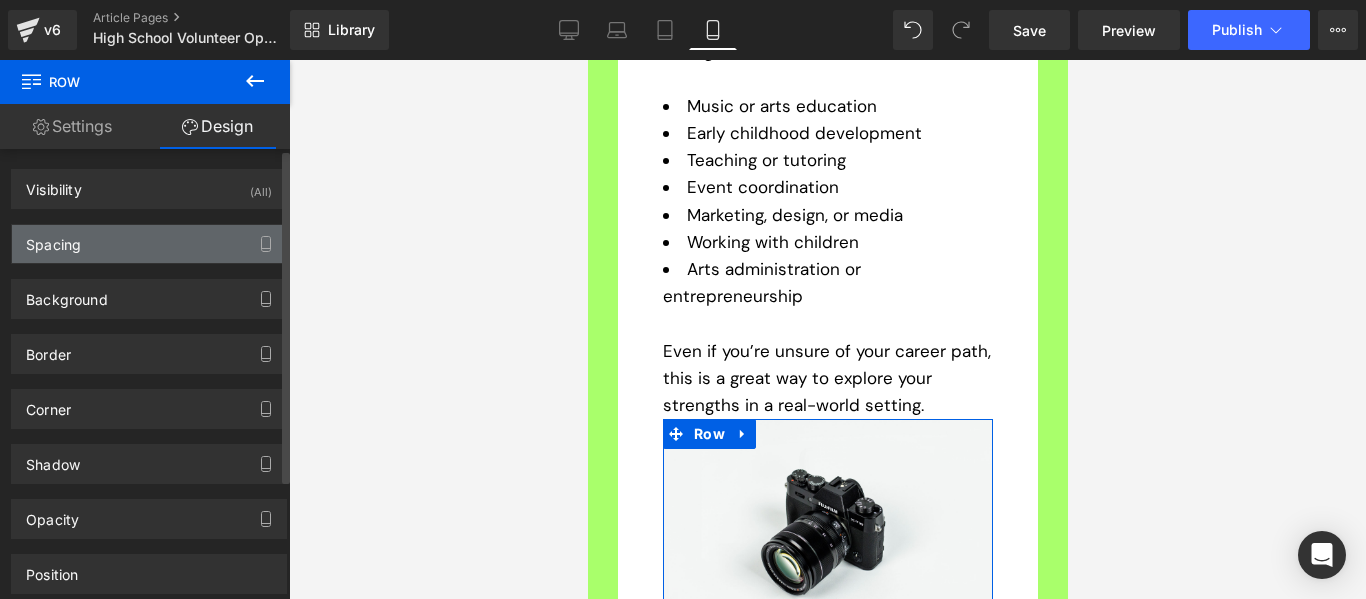 type on "0" 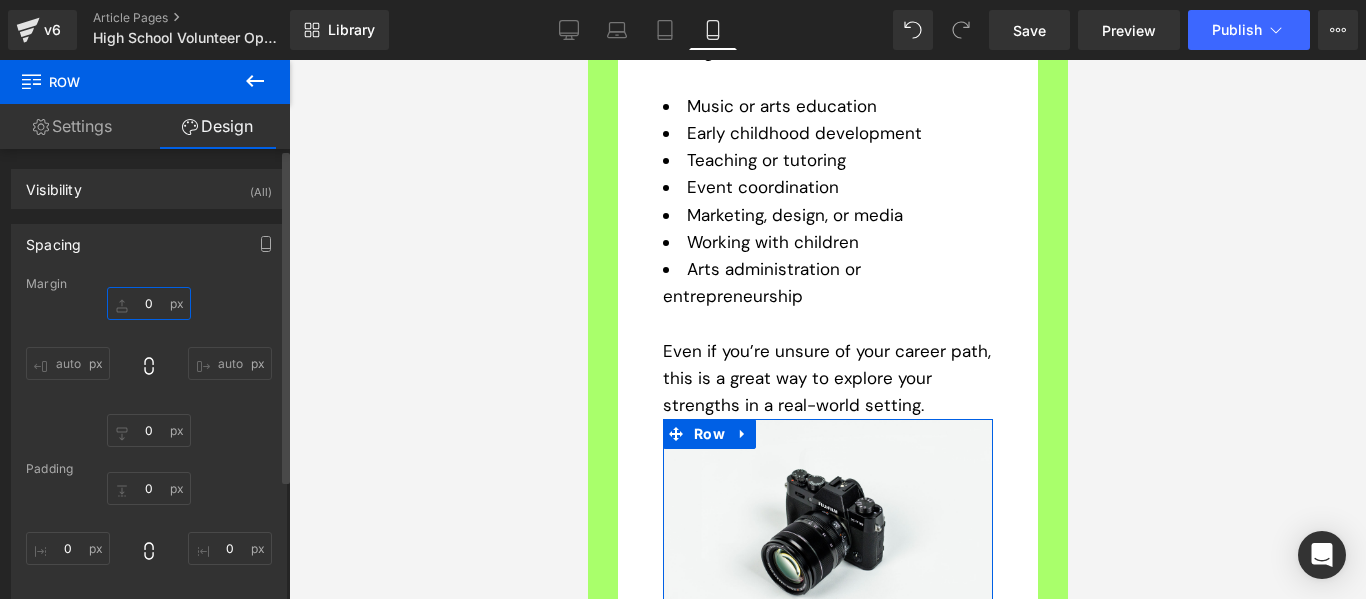 click on "0" at bounding box center (149, 303) 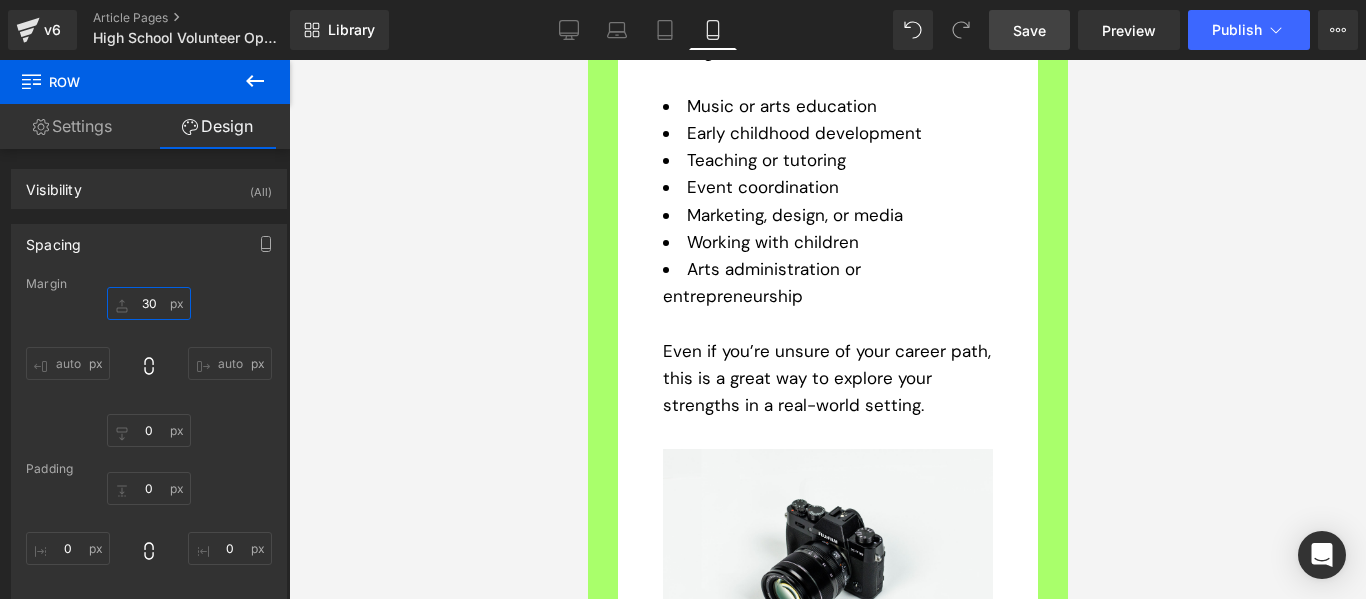 type on "30" 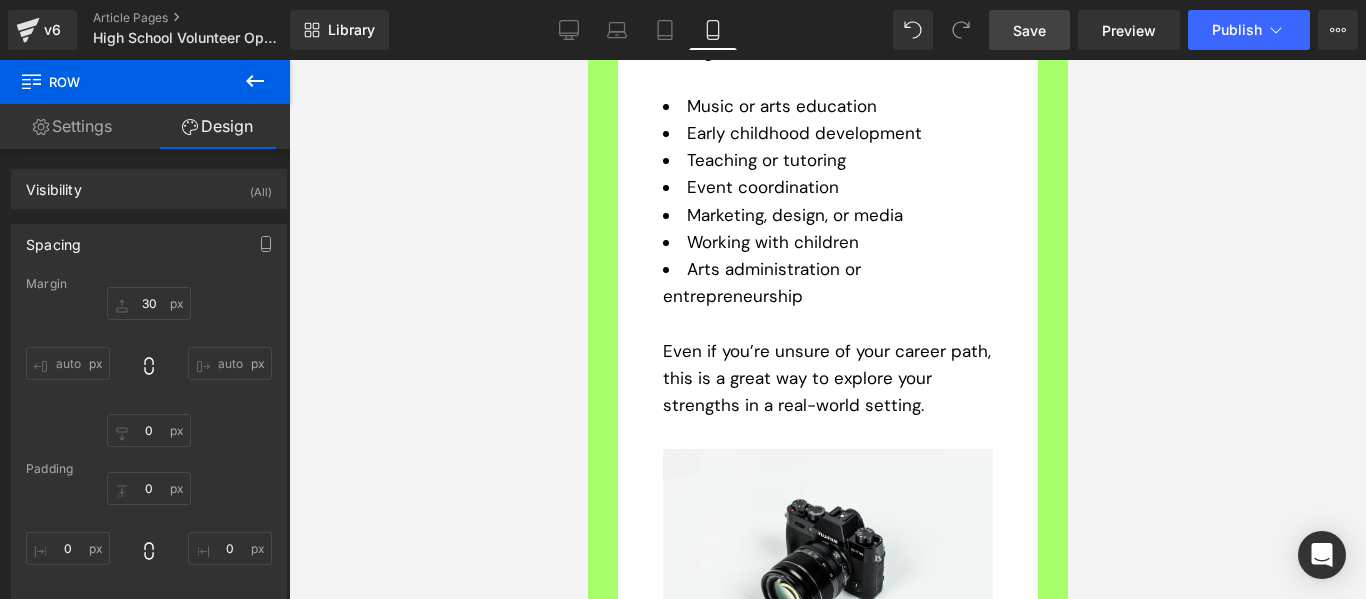 click on "Save" at bounding box center [1029, 30] 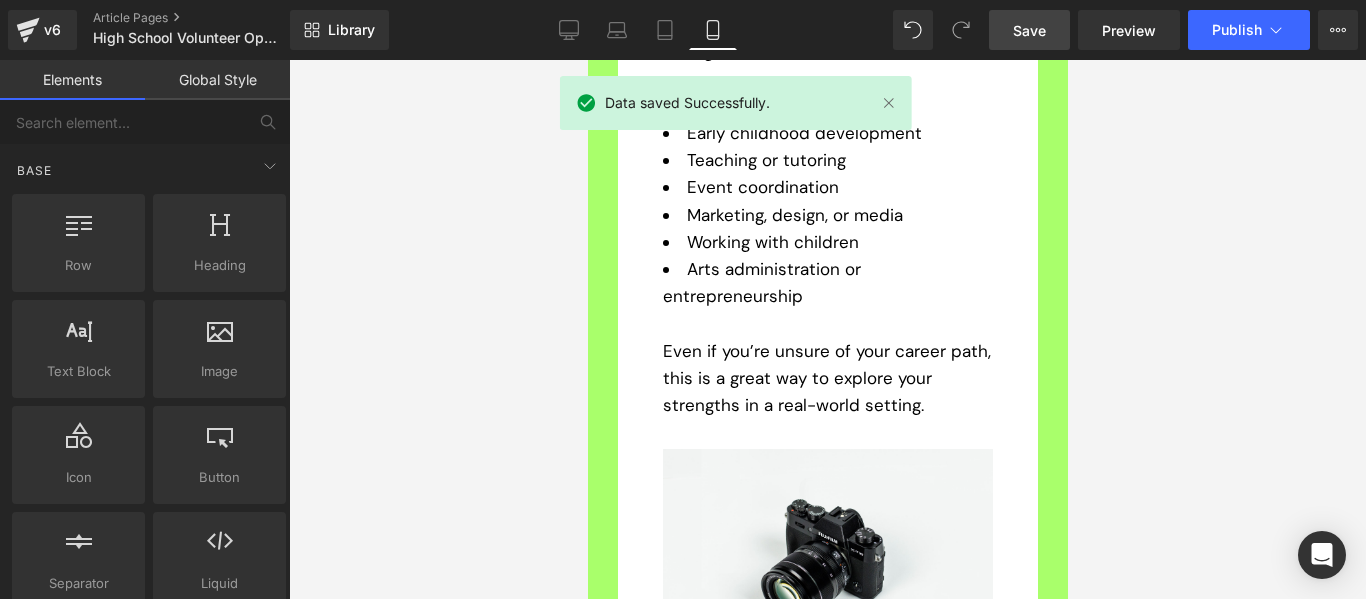 click at bounding box center (827, 329) 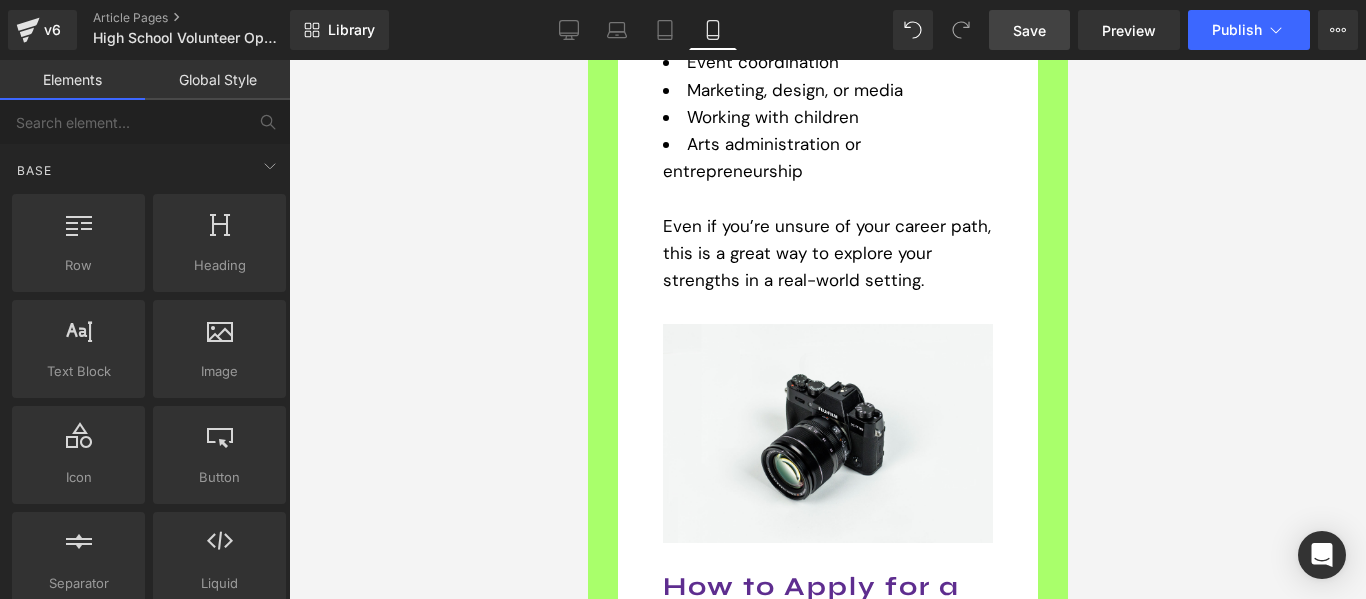 scroll, scrollTop: 2794, scrollLeft: 0, axis: vertical 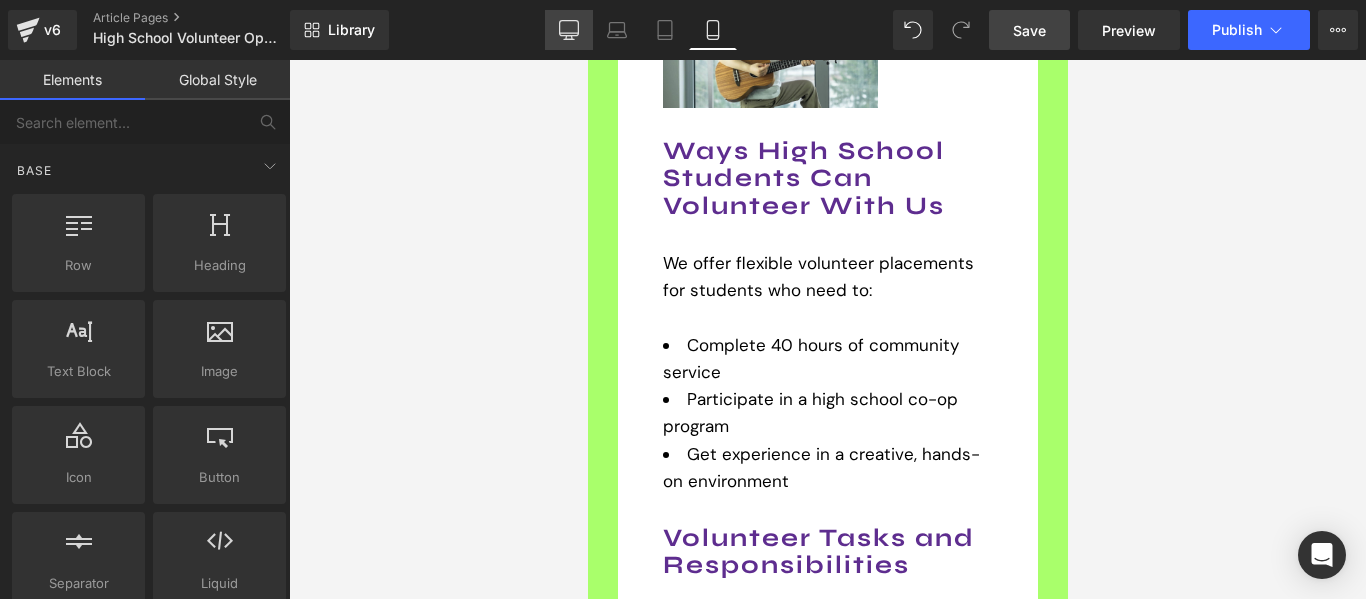 click on "Desktop" at bounding box center [569, 30] 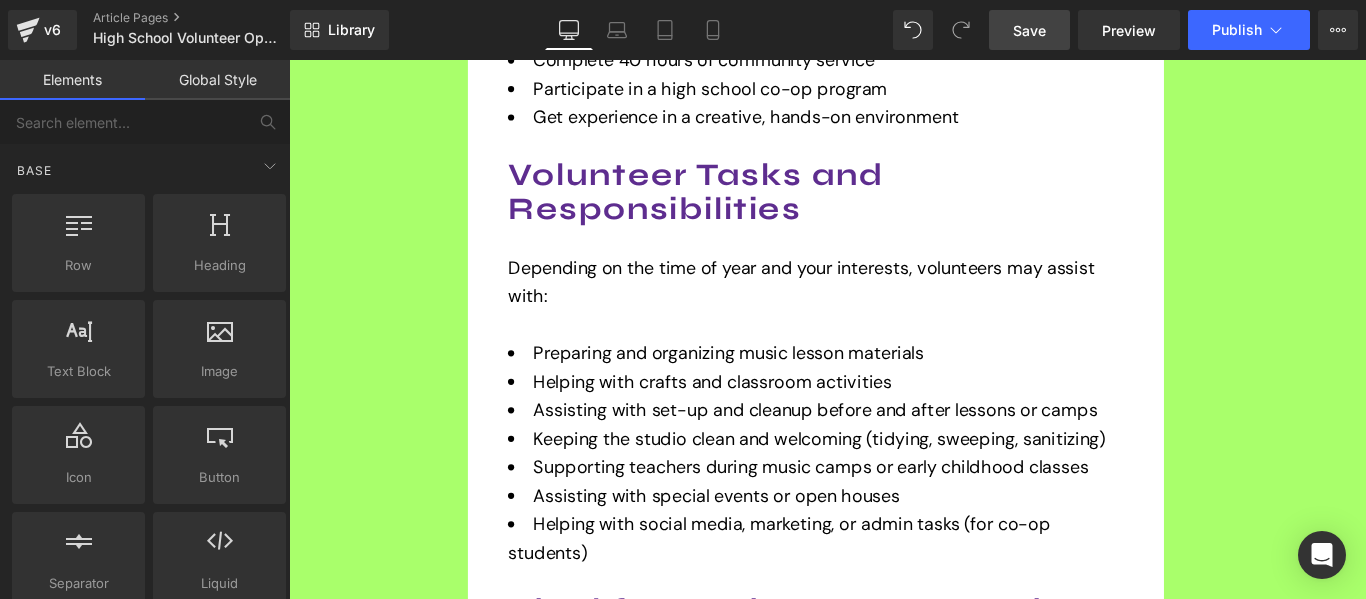 scroll, scrollTop: 3511, scrollLeft: 0, axis: vertical 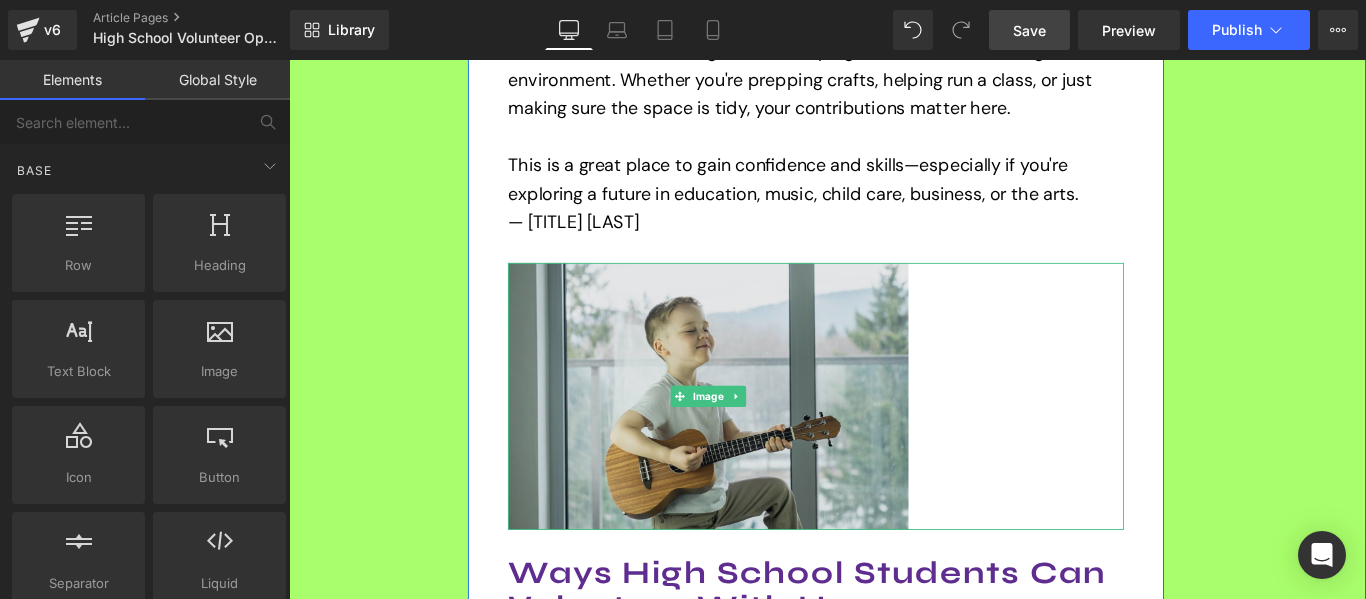 click at bounding box center (760, 438) 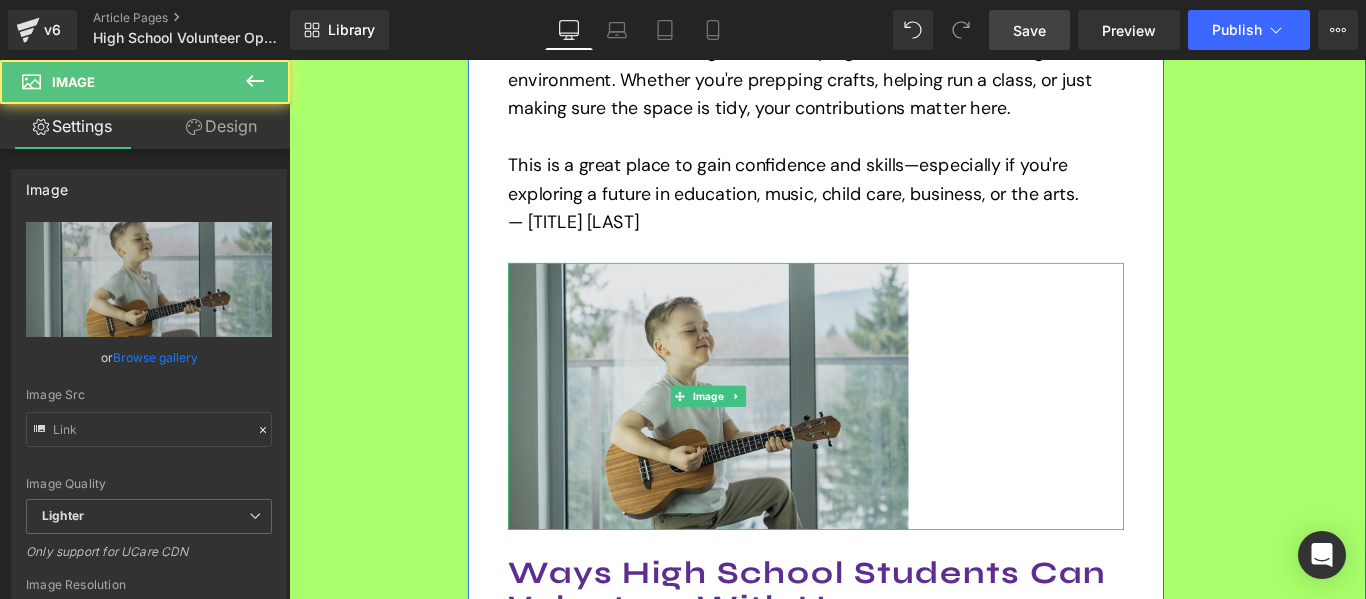 type on "https://ucarecdn.com/0ed8b88c-bf61-495a-9584-095bfc34818b/-/format/auto/-/preview/3000x3000/-/quality/lighter/AdobeStock_175942931.jpeg" 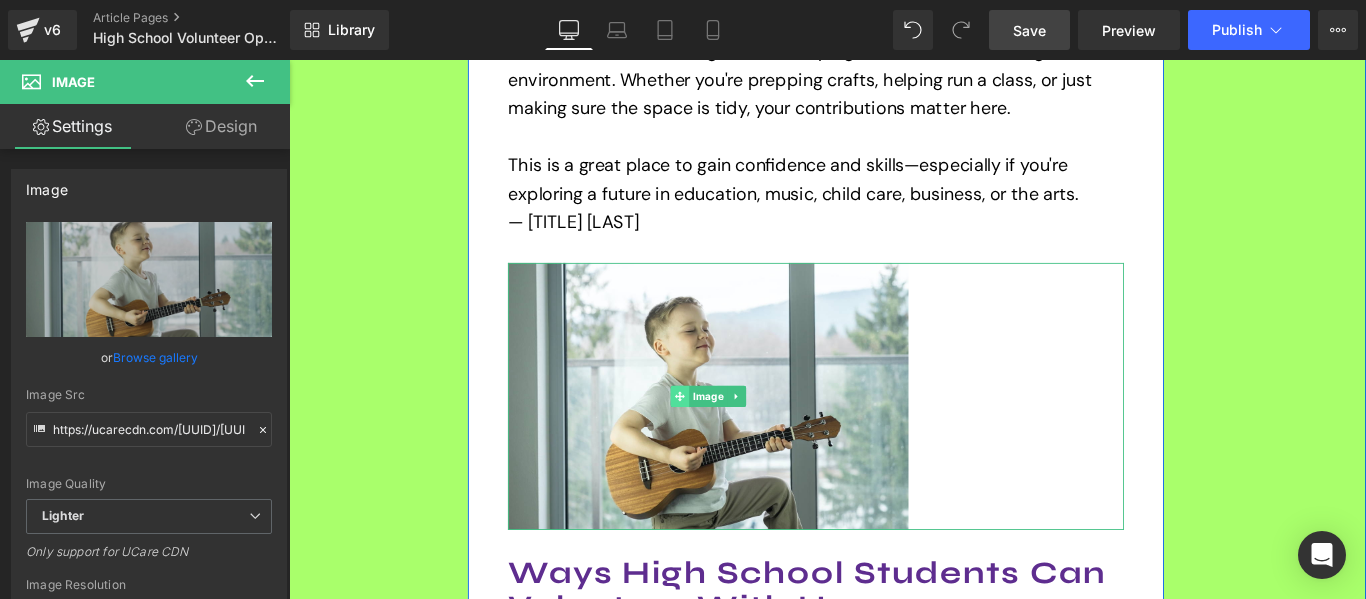 click 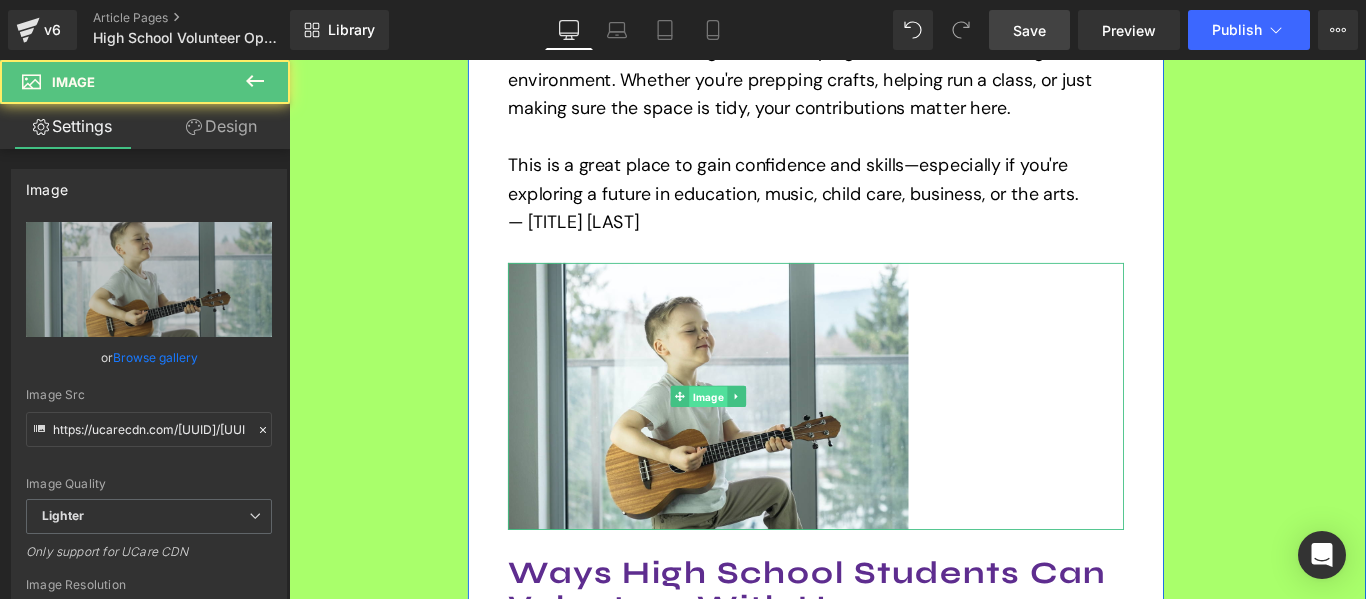 click on "Image" at bounding box center (760, 439) 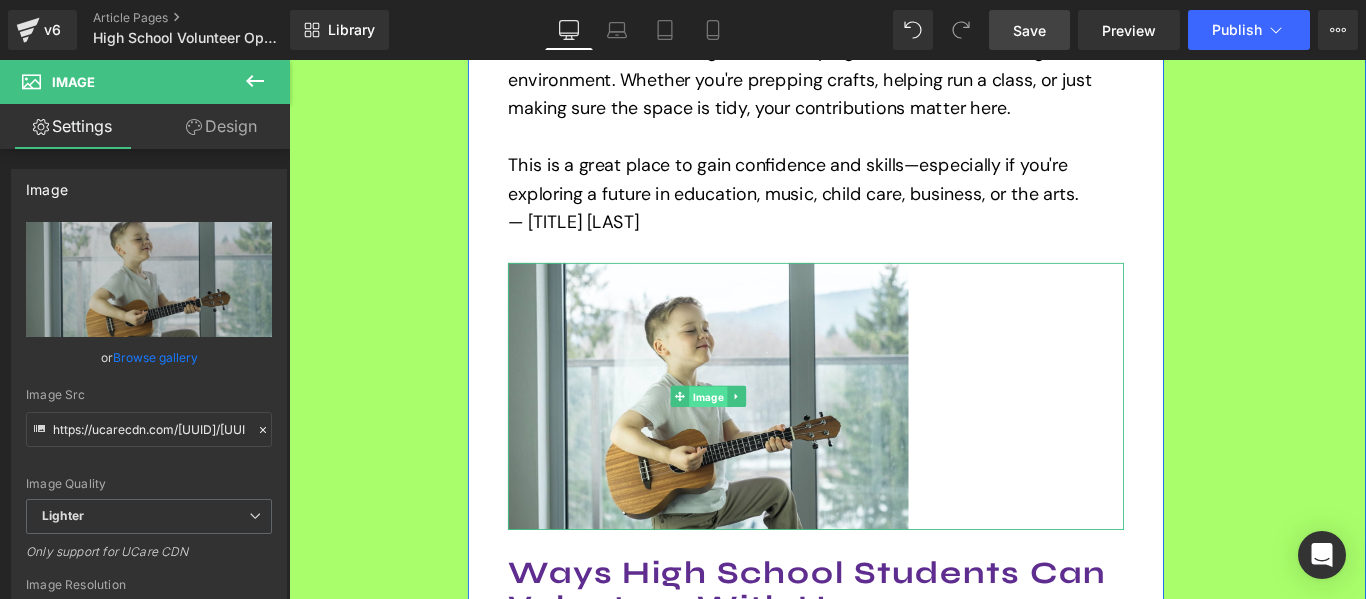 click on "Image" at bounding box center [760, 439] 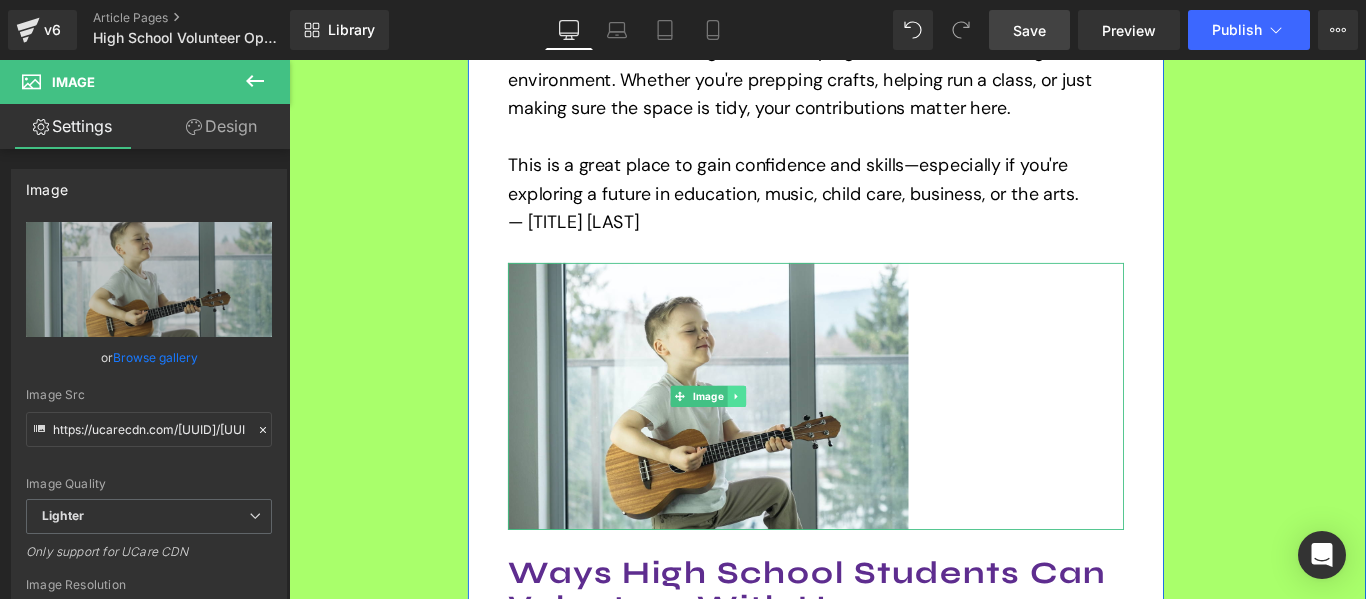click at bounding box center (791, 438) 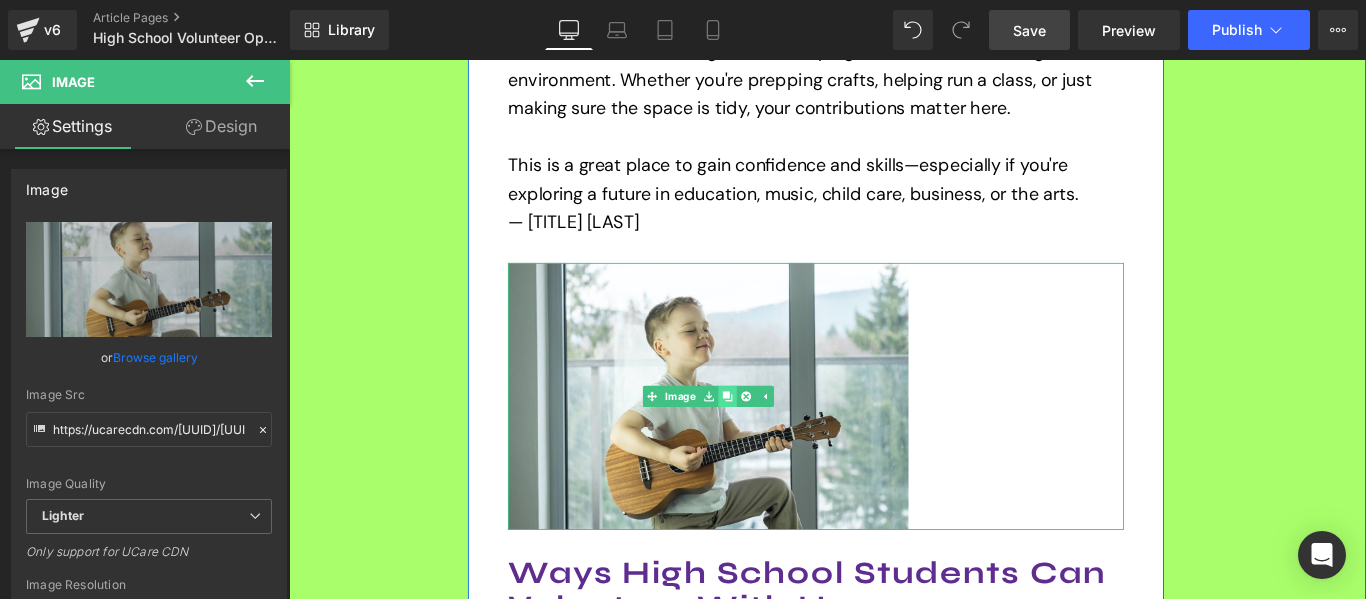 click 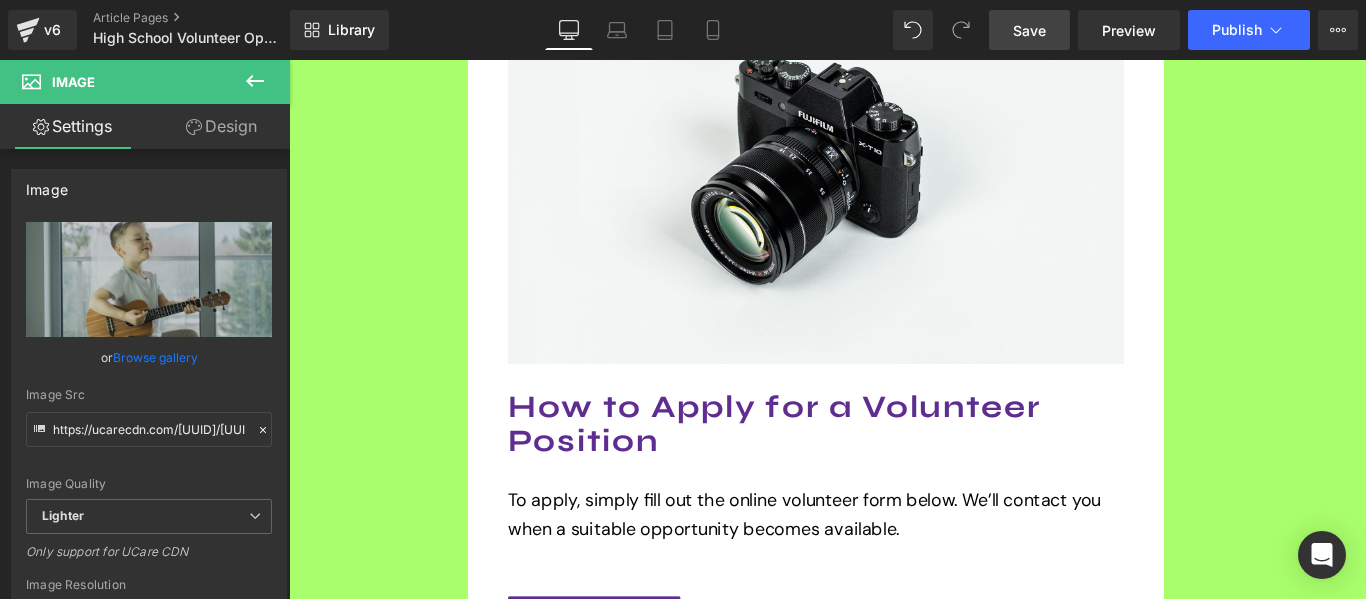 scroll, scrollTop: 3007, scrollLeft: 0, axis: vertical 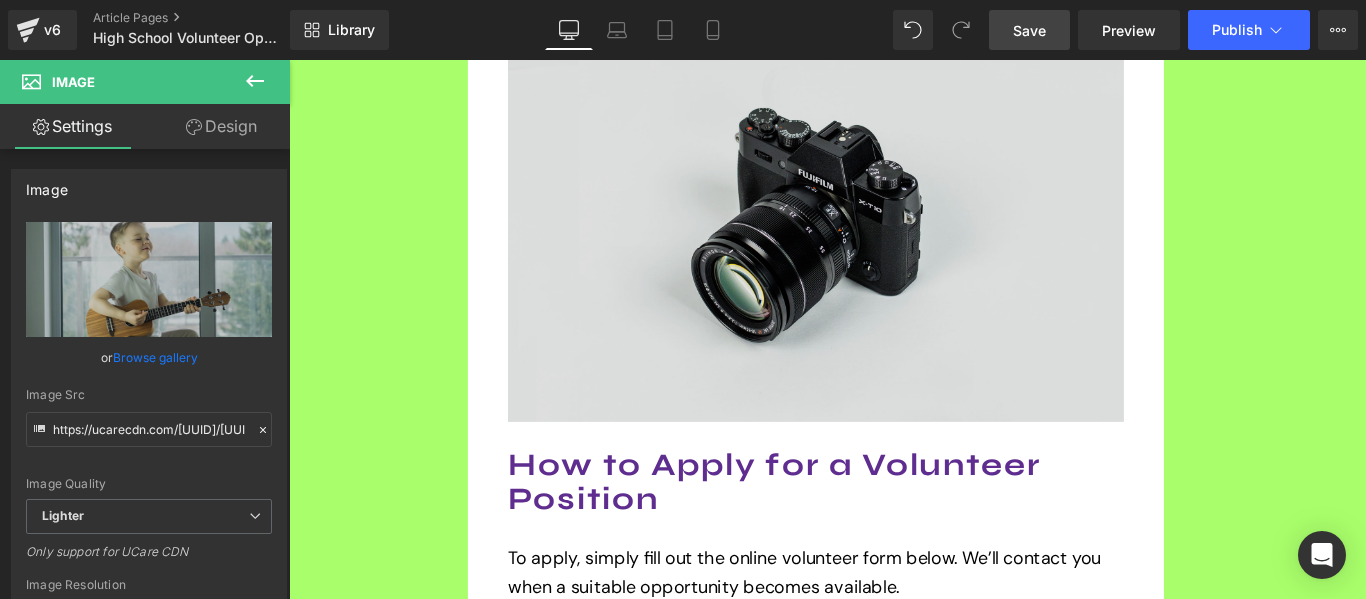click at bounding box center (881, 237) 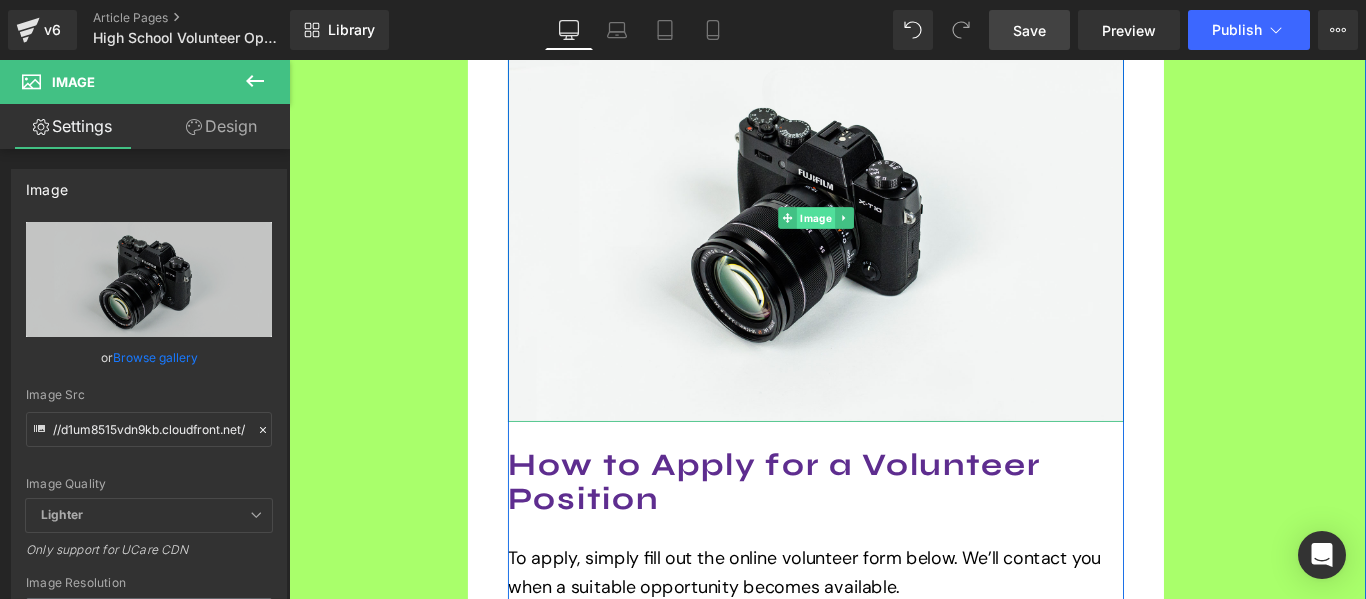 click on "Image" at bounding box center [881, 237] 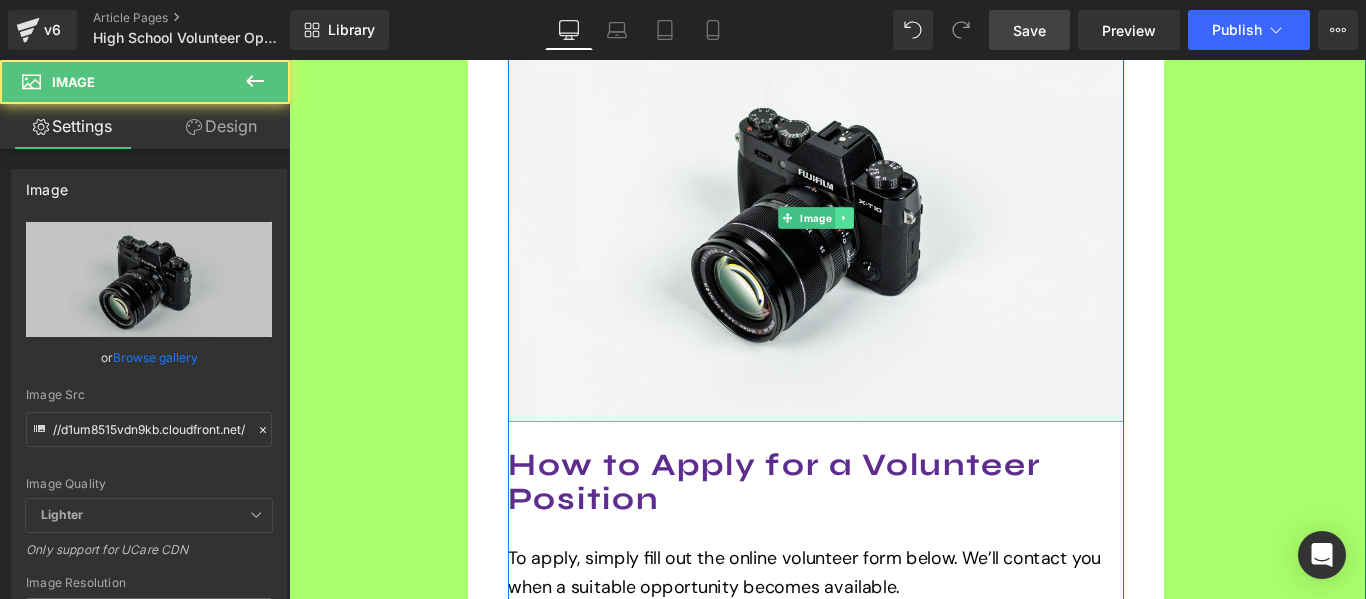 click 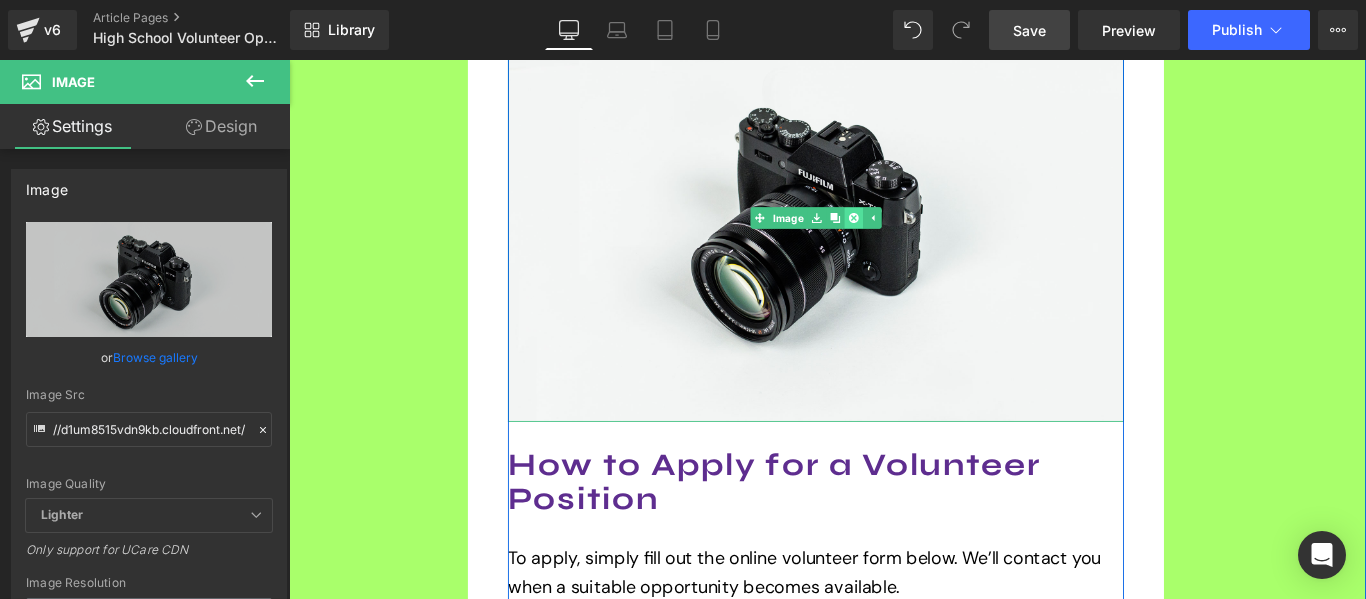 click 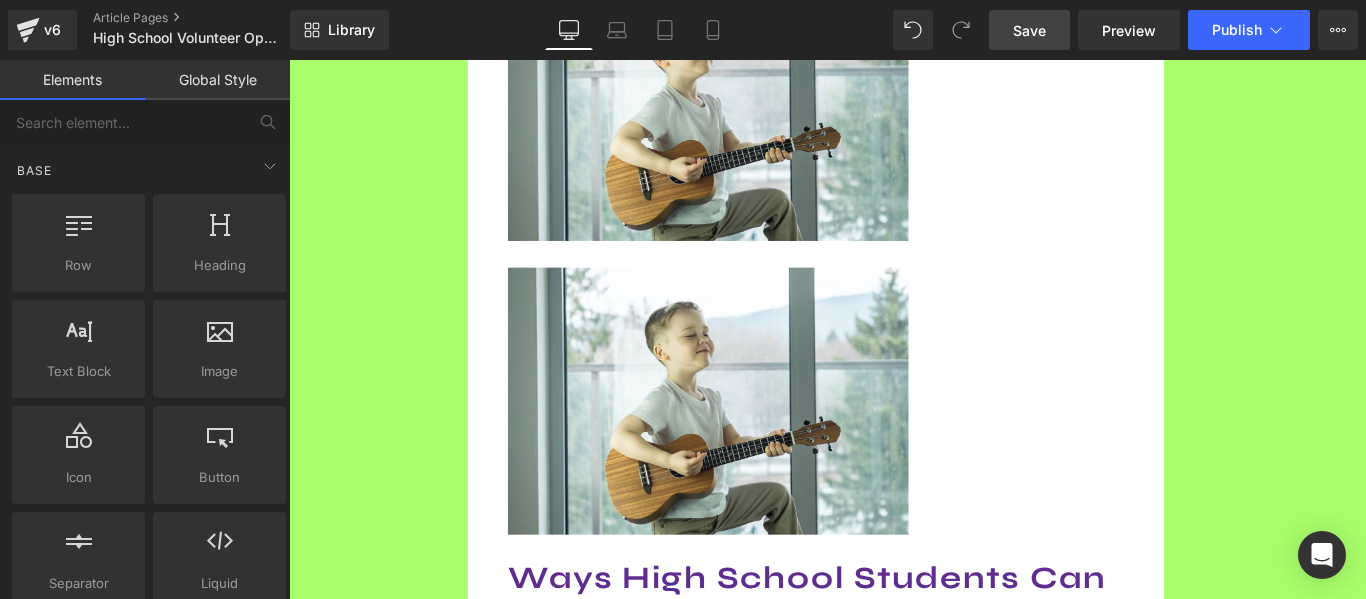 scroll, scrollTop: 1043, scrollLeft: 0, axis: vertical 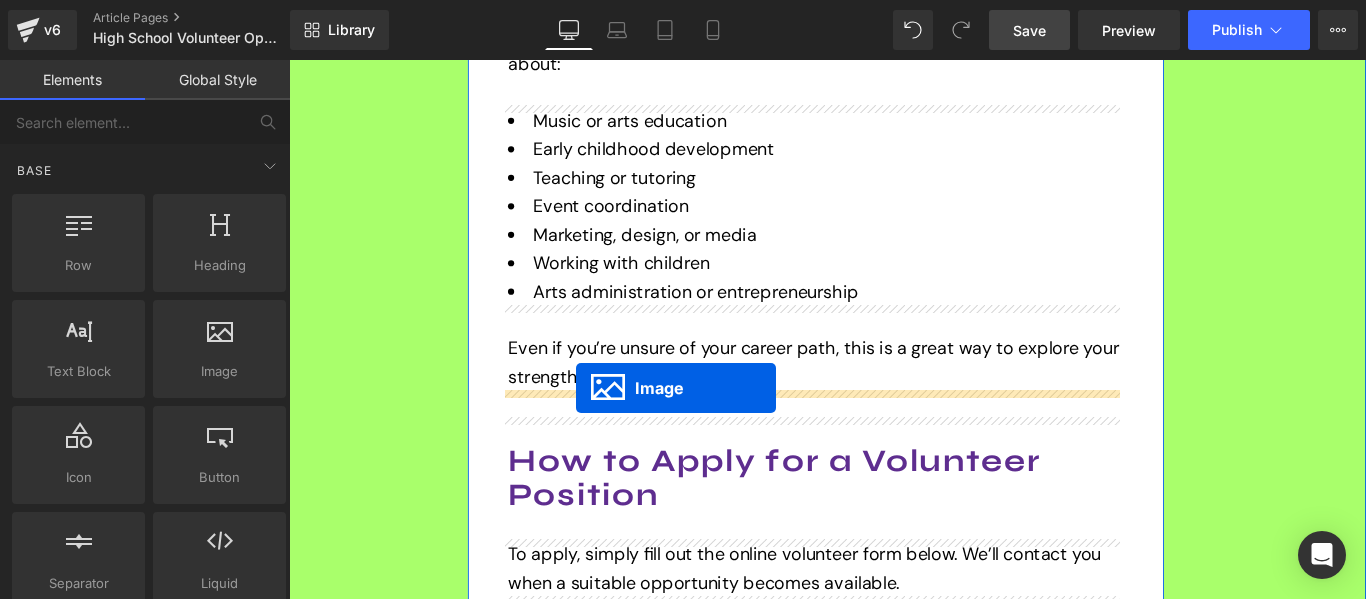 drag, startPoint x: 711, startPoint y: 443, endPoint x: 612, endPoint y: 429, distance: 99.985 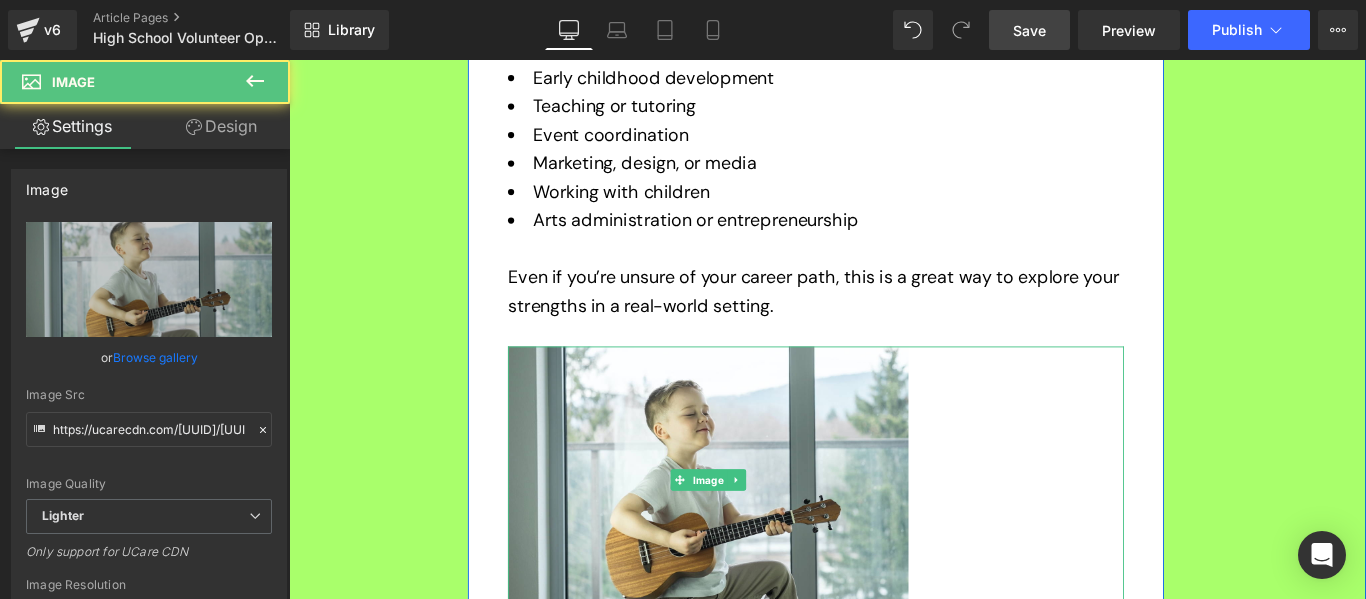 scroll, scrollTop: 2223, scrollLeft: 0, axis: vertical 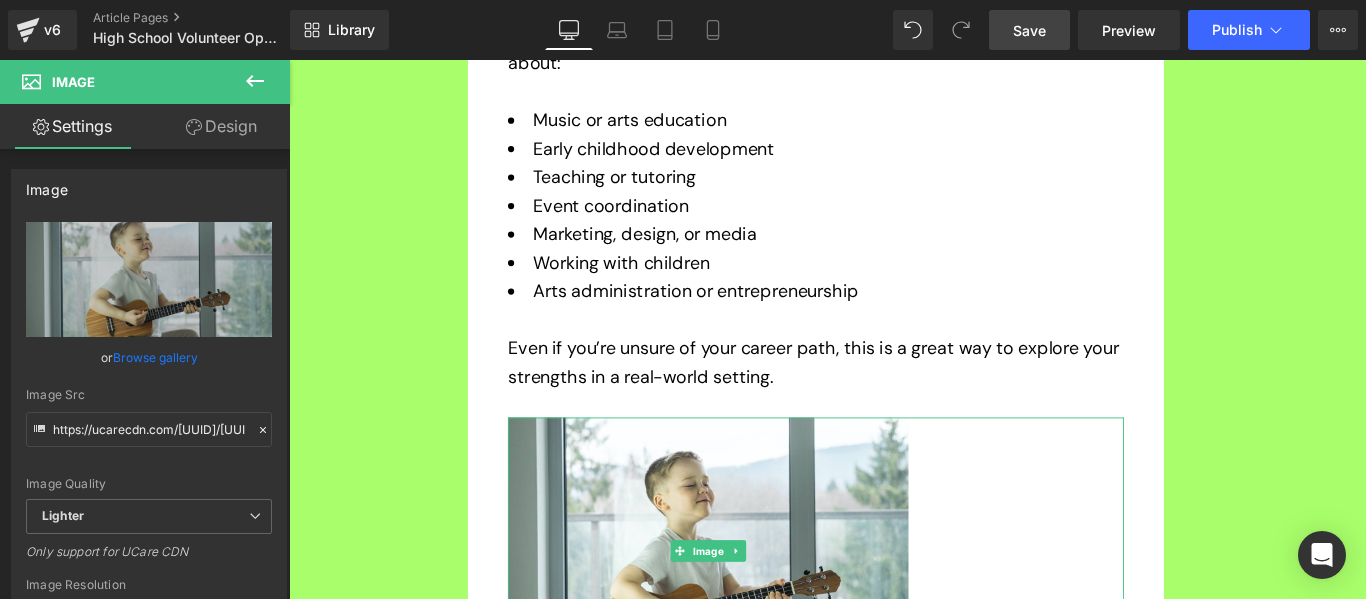 click on "Image         Michelle Soulliere Text Block         01/20/2022 Text Block         Row         Looking for high school volunteer hours or co-op placements in Windsor, Ontario? South Windsor School of Music offers meaningful, hands-on volunteer experiences year-round for teens interested in music, teaching, child care, marketing, or creative fields. Text Block         Why Volunteering at South Windsor School of Music Is a Valuable Experience Heading         At South Windsor School of Music, volunteering is about more than checking off community service hours—it’s about mentorship, creativity, and personal growth. I love working with volunteers. It’s genuinely one of my favourite parts of running this school. I’ve seen teens become leaders, connect with kids, and discover their own strengths while helping out in a fun, welcoming environment. Whether you're prepping crafts, helping run a class, or just making sure the space is tidy, your contributions matter here. — Miss Michelle Text Block" at bounding box center (894, -389) 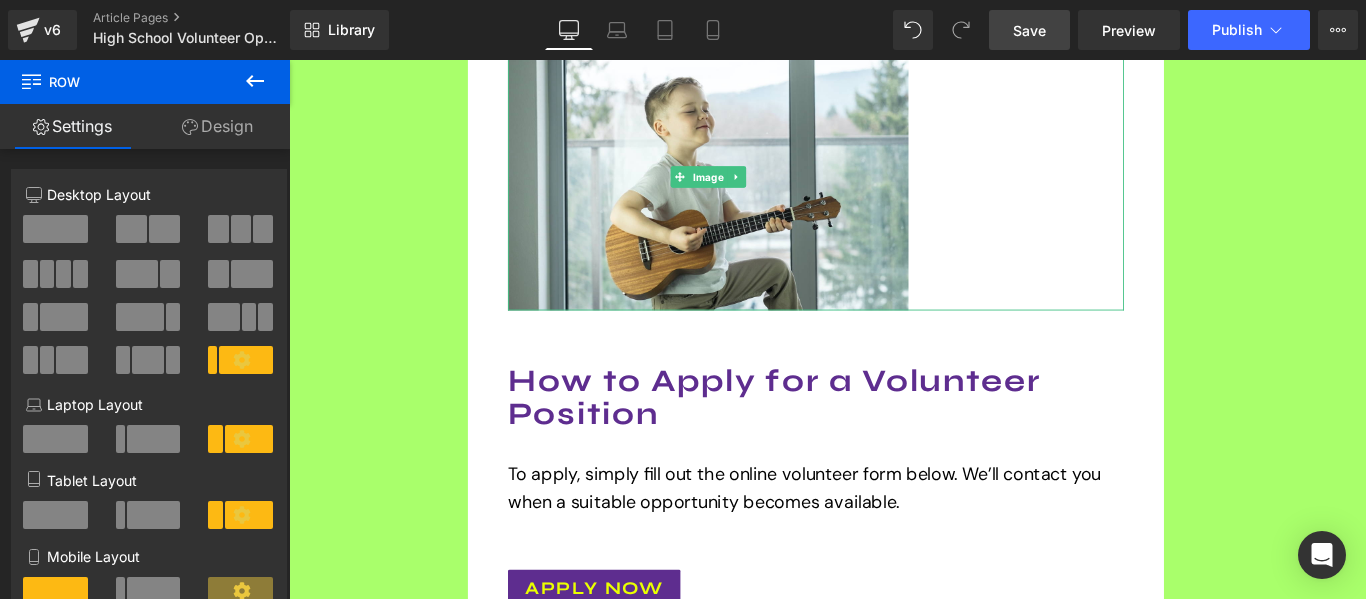 scroll, scrollTop: 2634, scrollLeft: 0, axis: vertical 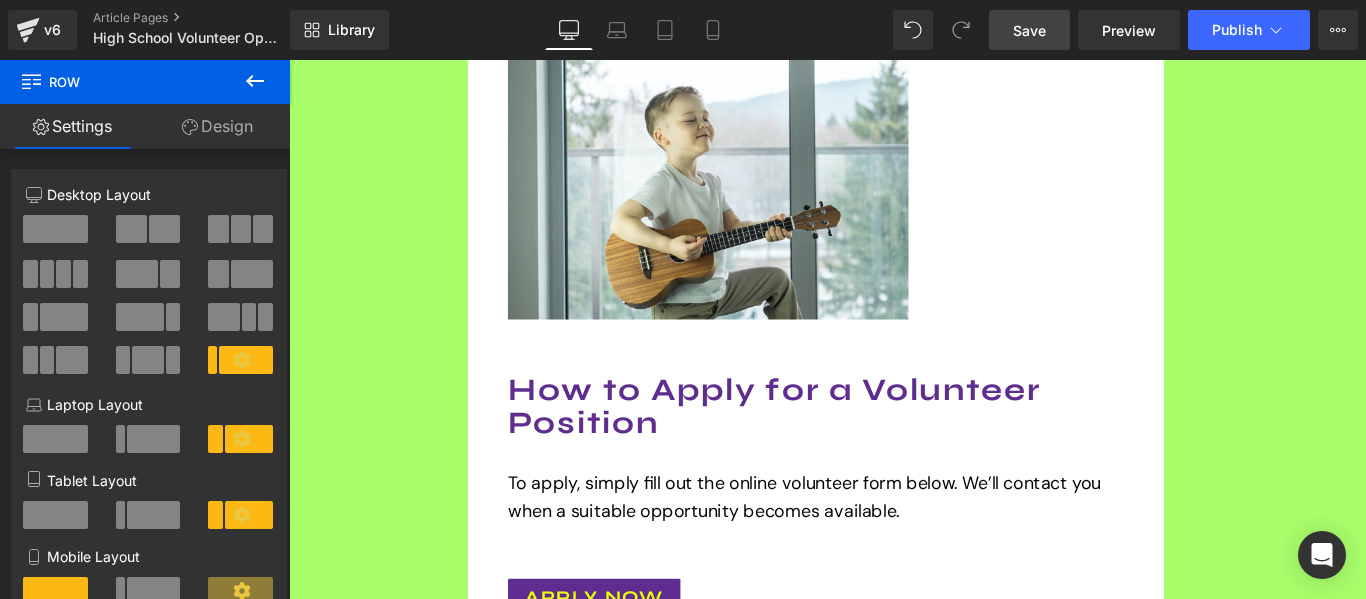 click at bounding box center (289, 60) 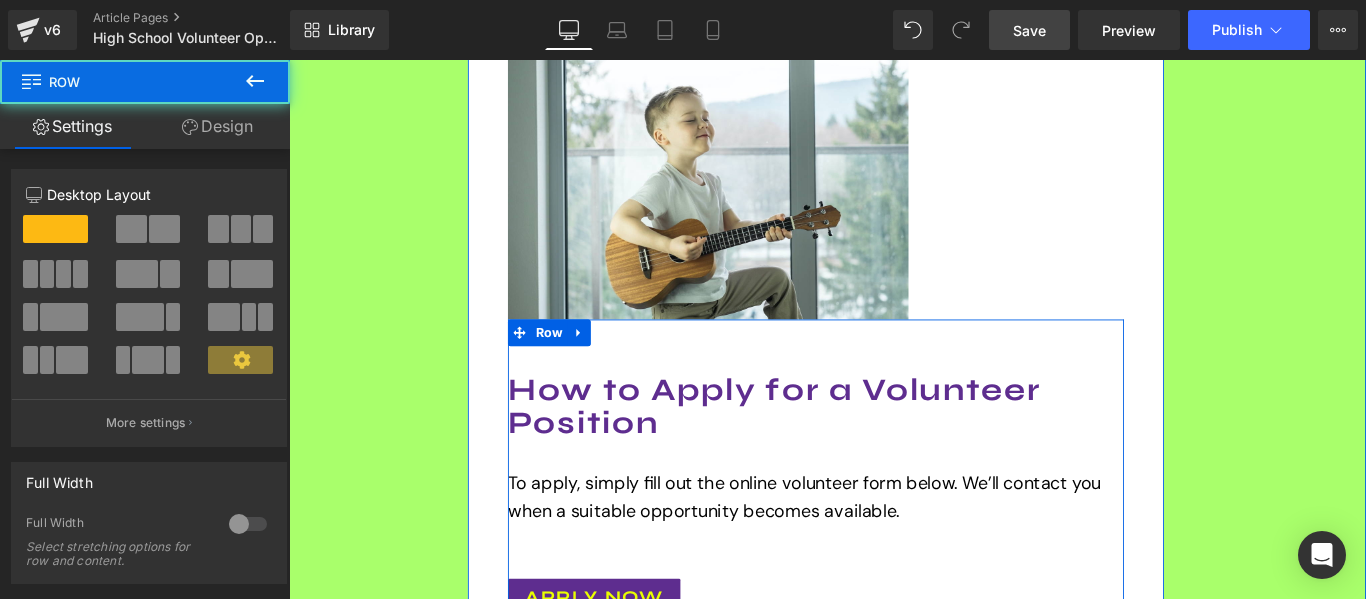 click on "How to Apply for a Volunteer Position Heading         To apply, simply fill out the online volunteer form below. We’ll contact you when a suitable opportunity becomes available. Text Block         Apply Now Button         Separator" at bounding box center (881, 572) 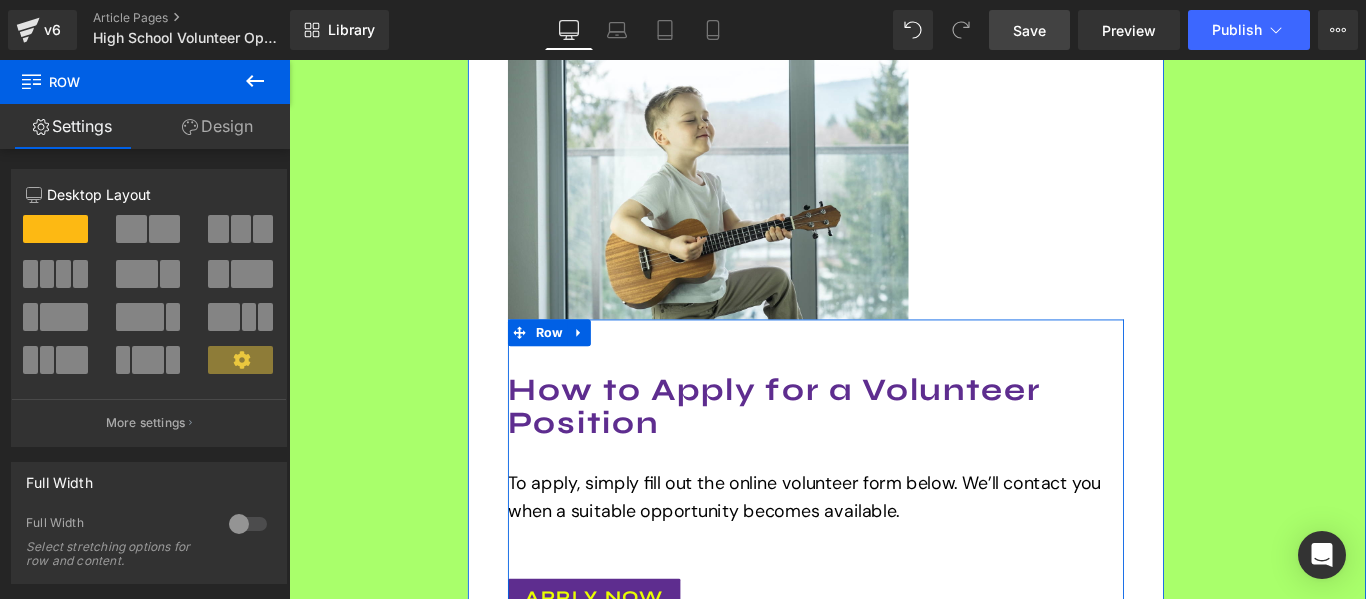click on "Image         Michelle Soulliere Text Block         01/20/2022 Text Block         Row         Looking for high school volunteer hours or co-op placements in Windsor, Ontario? South Windsor School of Music offers meaningful, hands-on volunteer experiences year-round for teens interested in music, teaching, child care, marketing, or creative fields. Text Block         Why Volunteering at South Windsor School of Music Is a Valuable Experience Heading         At South Windsor School of Music, volunteering is about more than checking off community service hours—it’s about mentorship, creativity, and personal growth. I love working with volunteers. It’s genuinely one of my favourite parts of running this school. I’ve seen teens become leaders, connect with kids, and discover their own strengths while helping out in a fun, welcoming environment. Whether you're prepping crafts, helping run a class, or just making sure the space is tidy, your contributions matter here. — Miss Michelle Text Block" at bounding box center (894, -800) 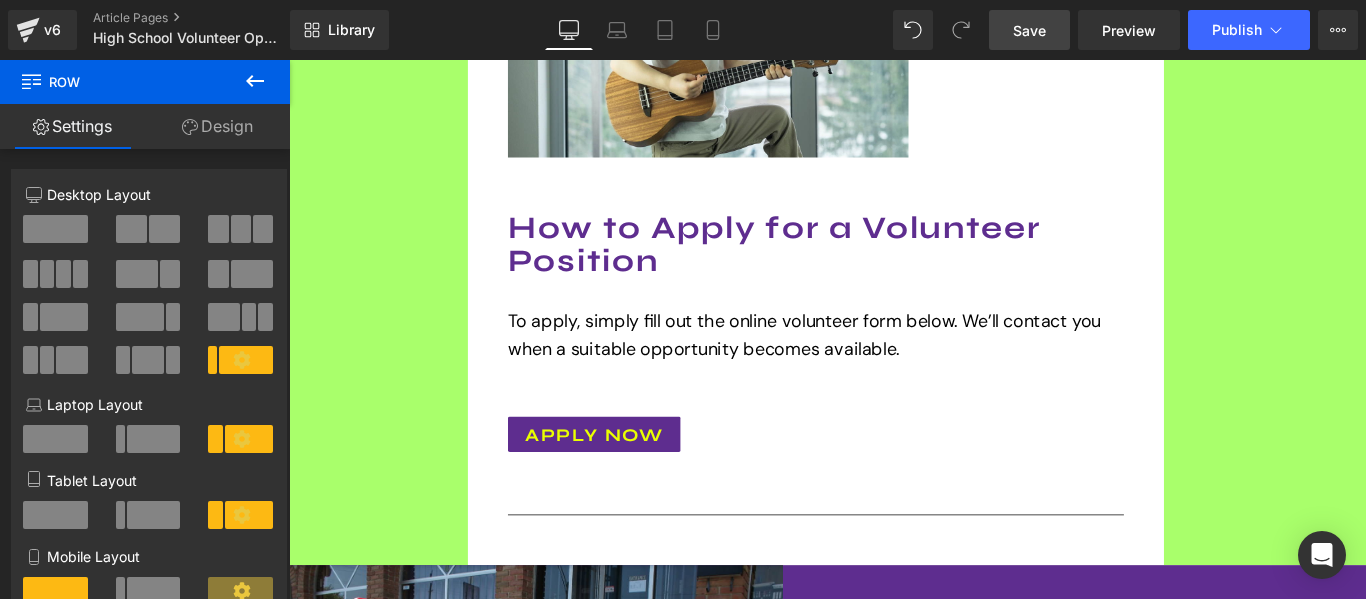 scroll, scrollTop: 2786, scrollLeft: 0, axis: vertical 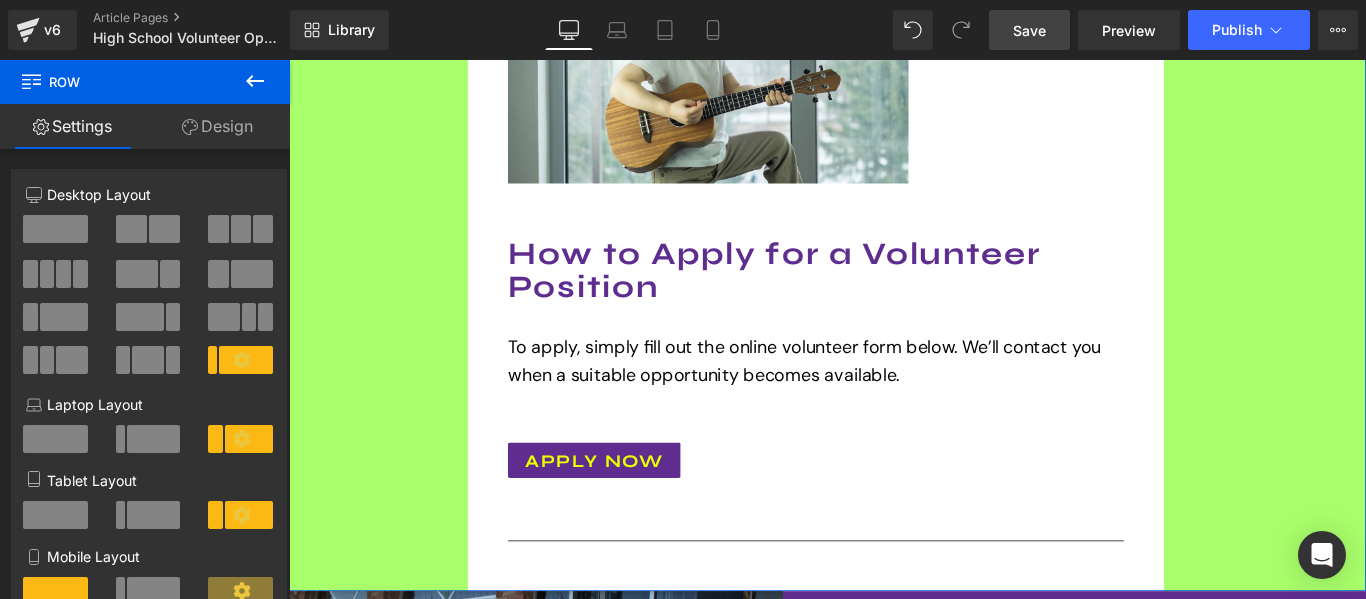 drag, startPoint x: 1497, startPoint y: 441, endPoint x: 1410, endPoint y: 94, distance: 357.74014 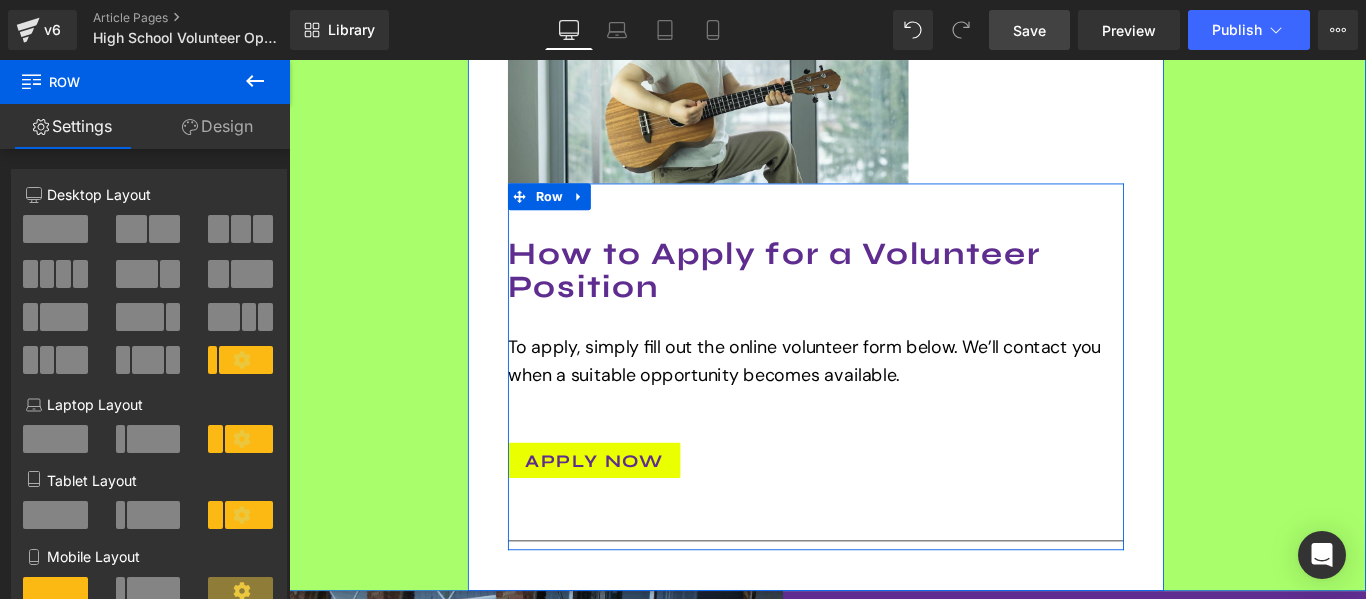 click on "Apply Now" at bounding box center (631, 510) 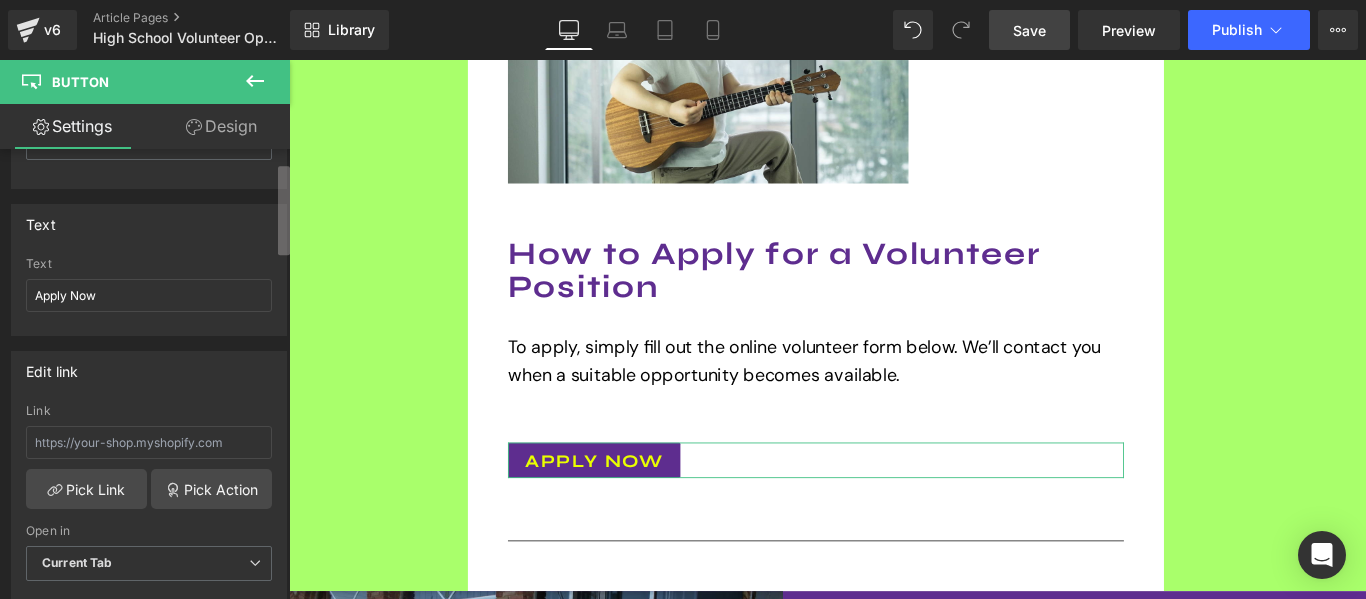 click on "Button
Button Styles Custom
Custom
Setup Global Style
Custom
Setup Global Style
Button Size Large Medium Small
Large
Large Medium Small
Text Apply Now Text Apply Now Edit link Link  Pick Link  Pick Action Current Tab New Tab Open in
Current Tab
Current Tab New Tab Typography Thin 100 Semi Thin 200 Light 300 Regular 400 Medium 500 Semi Bold 600 Super Bold 800 Boldest 900 Bold 700 Lighter Bolder Font Weight
Bold 700
Thin 100 Semi Thin 200 Light 300 Regular 400 Medium 500 Semi Bold 600 Bold 700 %" at bounding box center (145, 378) 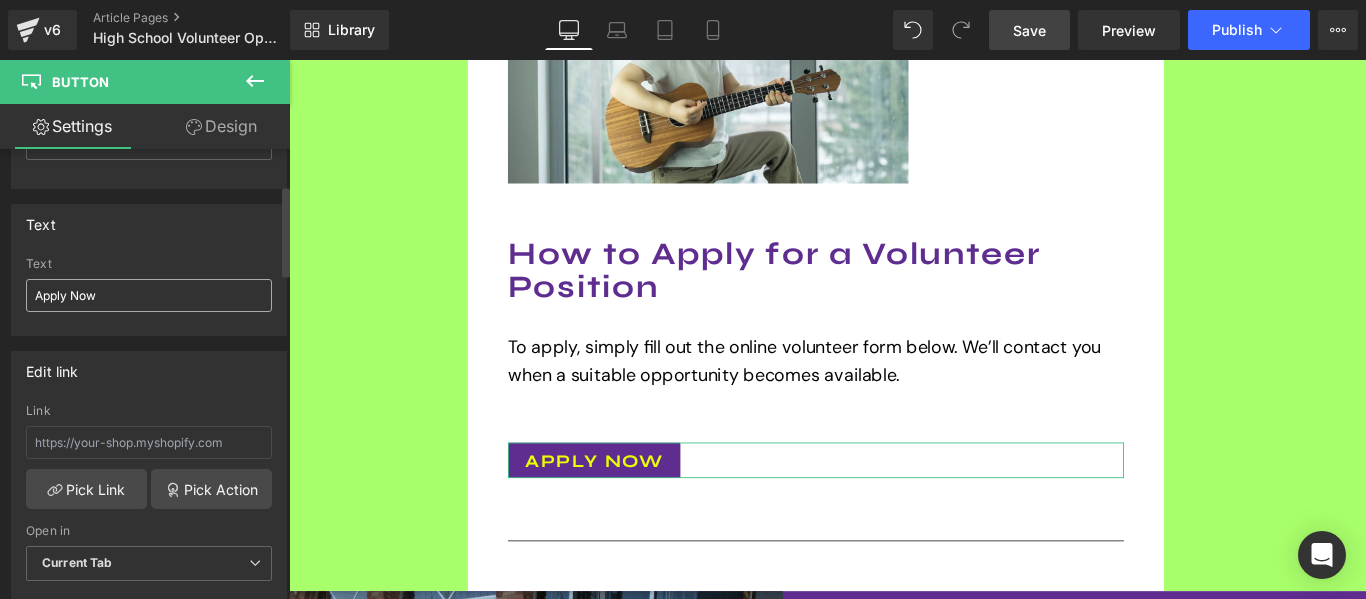 scroll, scrollTop: 183, scrollLeft: 0, axis: vertical 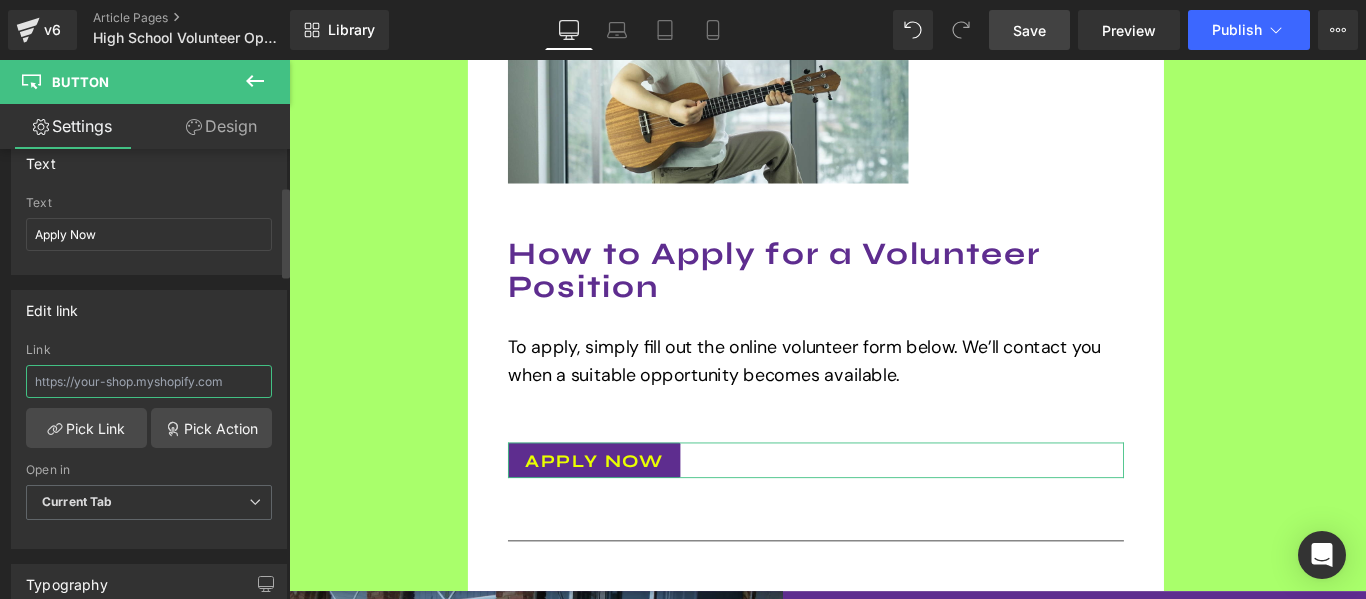 click at bounding box center (149, 381) 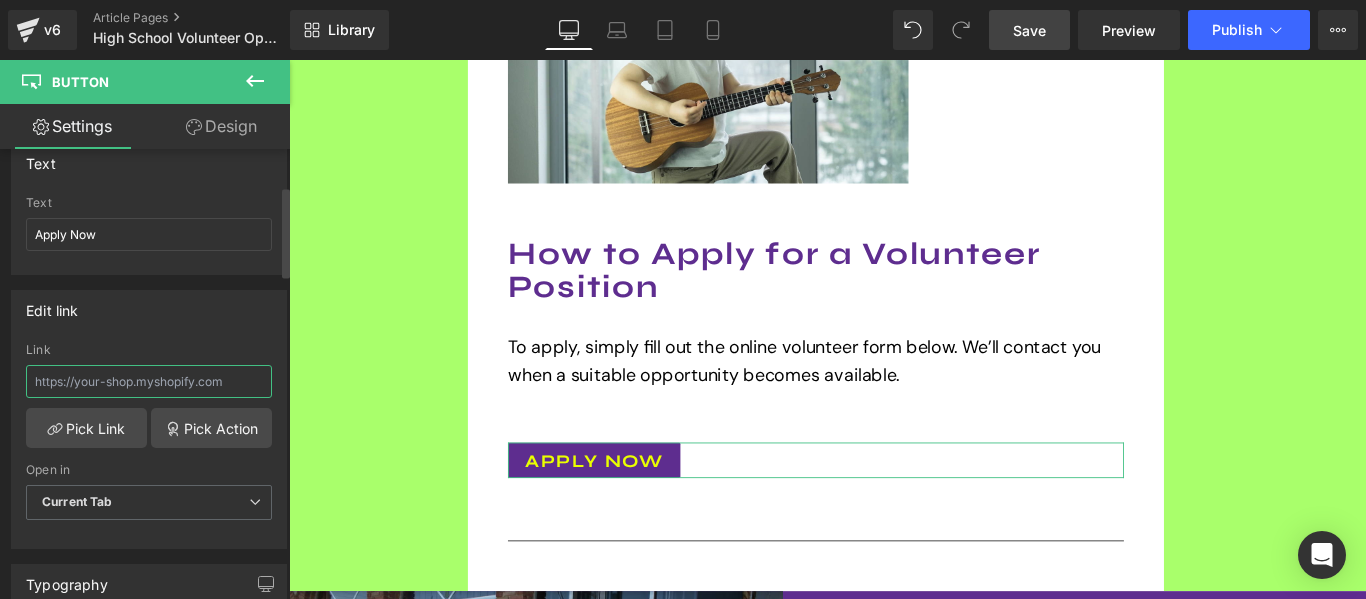 paste on "https://docs.google.com/forms/d/e/1FAIpQLSfjTV8GumBiA9-yZfYA2w2QXaUEYwA1uJ8o1059-6-PnpwTKg/viewform?usp=header" 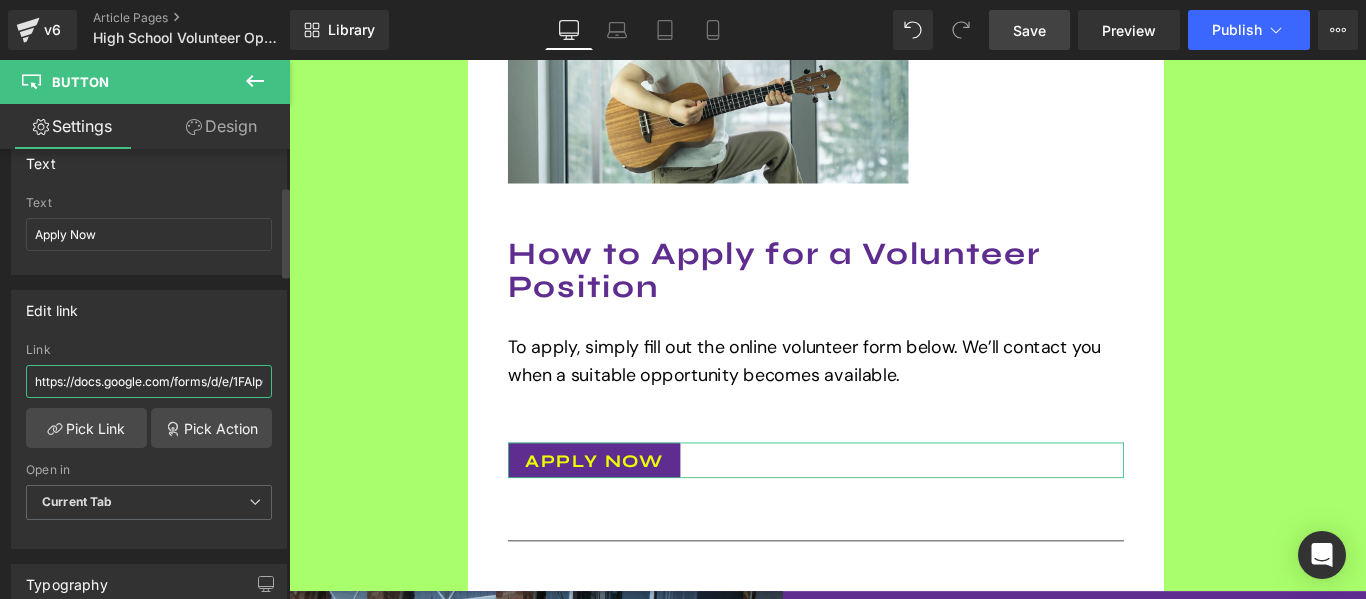 scroll, scrollTop: 0, scrollLeft: 515, axis: horizontal 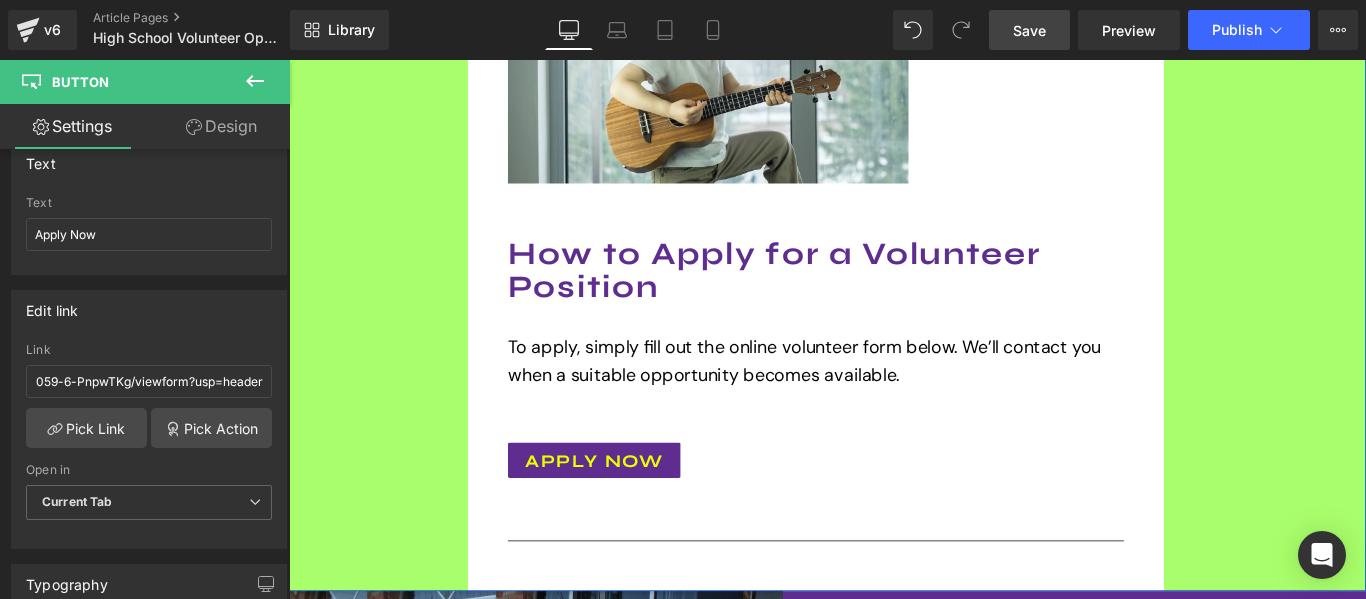click on "Image         Michelle Soulliere Text Block         01/20/2022 Text Block         Row         Looking for high school volunteer hours or co-op placements in Windsor, Ontario? South Windsor School of Music offers meaningful, hands-on volunteer experiences year-round for teens interested in music, teaching, child care, marketing, or creative fields. Text Block         Why Volunteering at South Windsor School of Music Is a Valuable Experience Heading         At South Windsor School of Music, volunteering is about more than checking off community service hours—it’s about mentorship, creativity, and personal growth. I love working with volunteers. It’s genuinely one of my favourite parts of running this school. I’ve seen teens become leaders, connect with kids, and discover their own strengths while helping out in a fun, welcoming environment. Whether you're prepping crafts, helping run a class, or just making sure the space is tidy, your contributions matter here. — Miss Michelle Text Block" at bounding box center (894, -952) 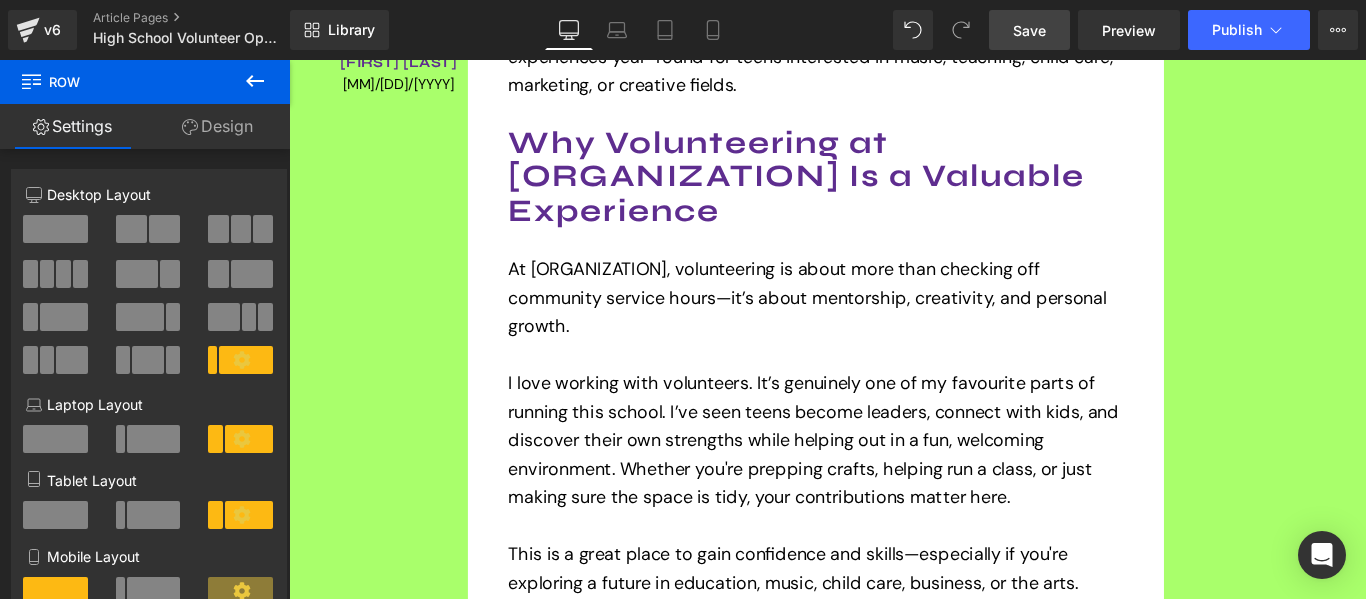 scroll, scrollTop: 461, scrollLeft: 0, axis: vertical 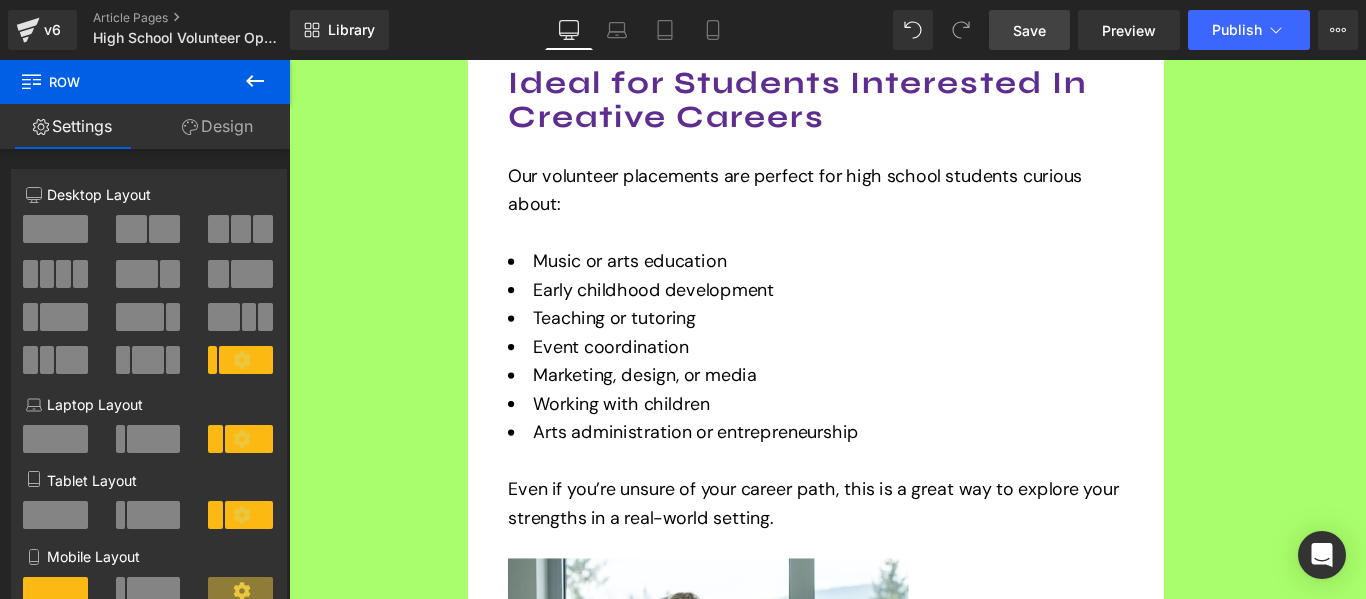click on "Save" at bounding box center [1029, 30] 